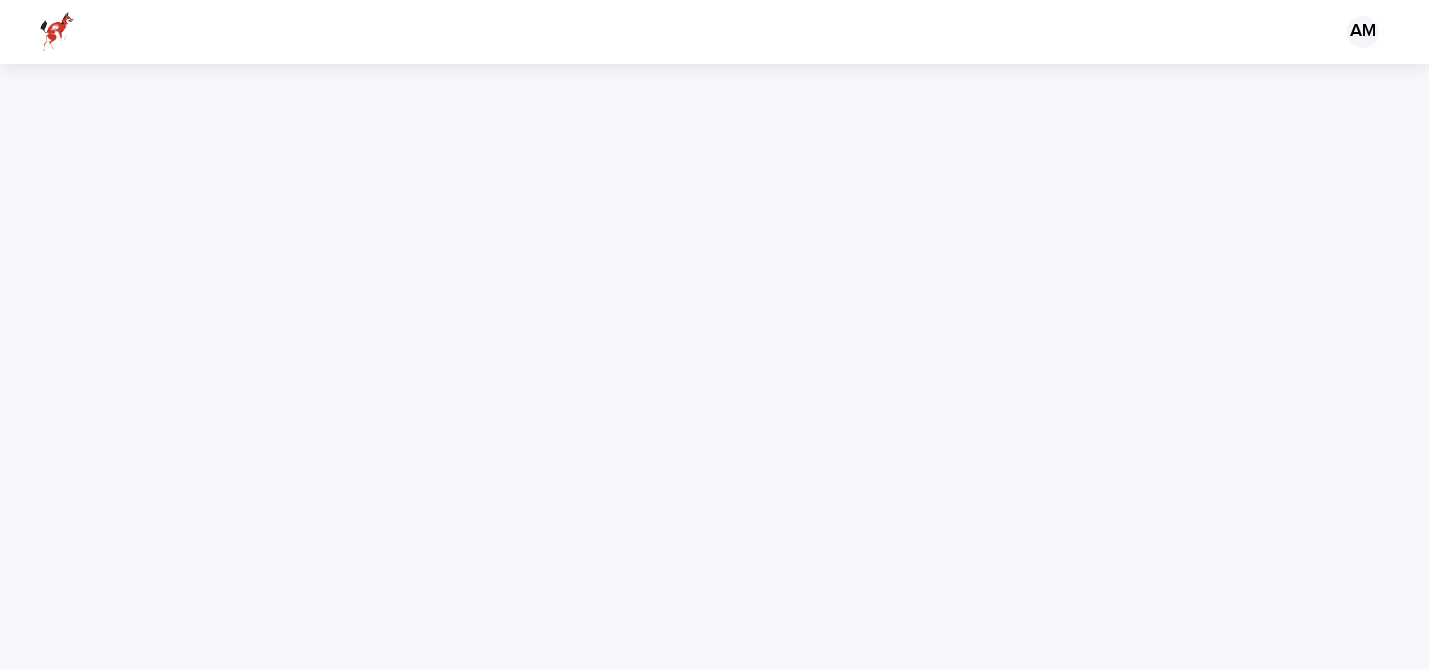 scroll, scrollTop: 0, scrollLeft: 0, axis: both 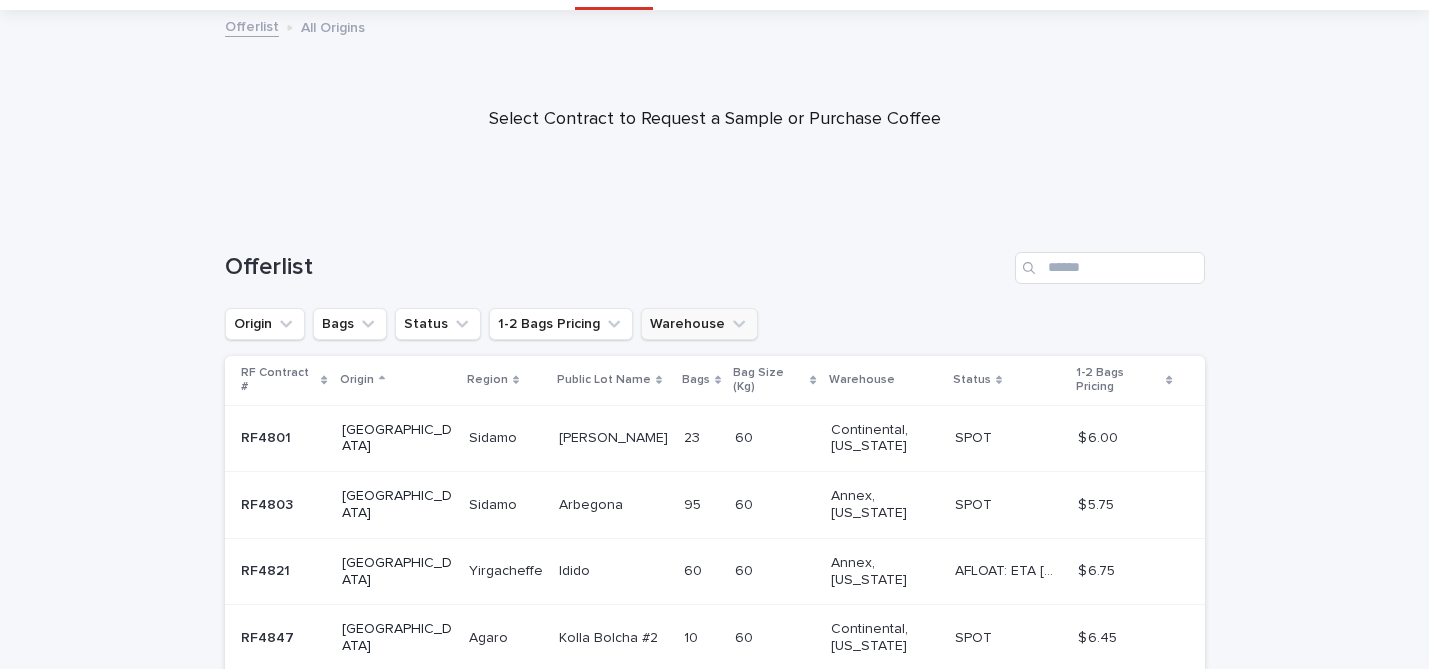 click on "Warehouse" at bounding box center (699, 324) 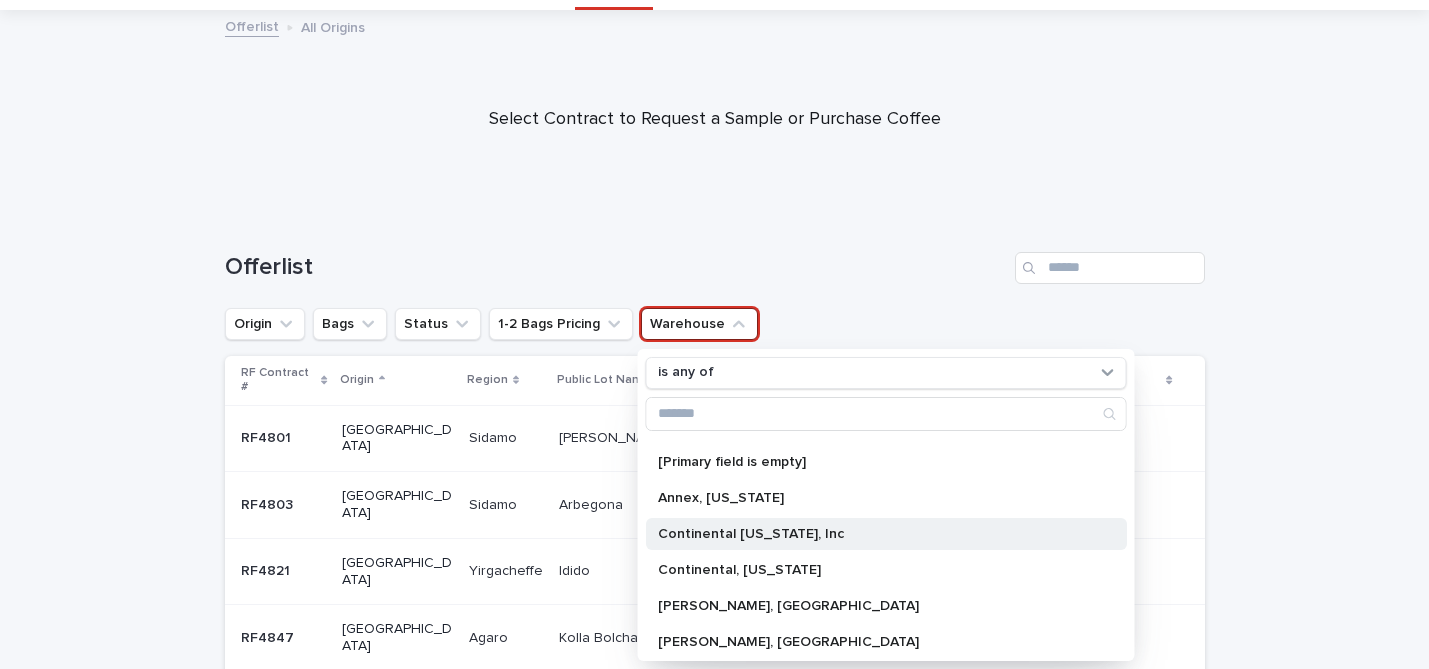 scroll, scrollTop: 34, scrollLeft: 0, axis: vertical 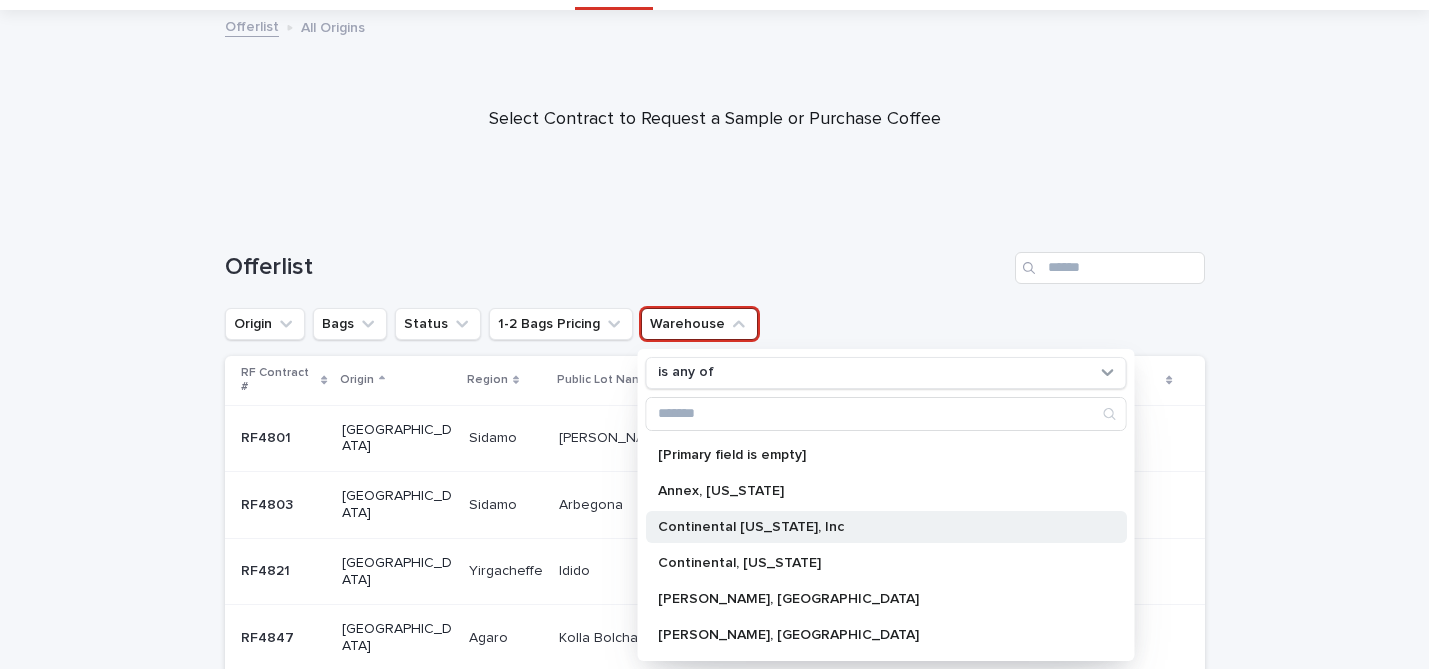 click on "Continental, [US_STATE]" at bounding box center [875, 563] 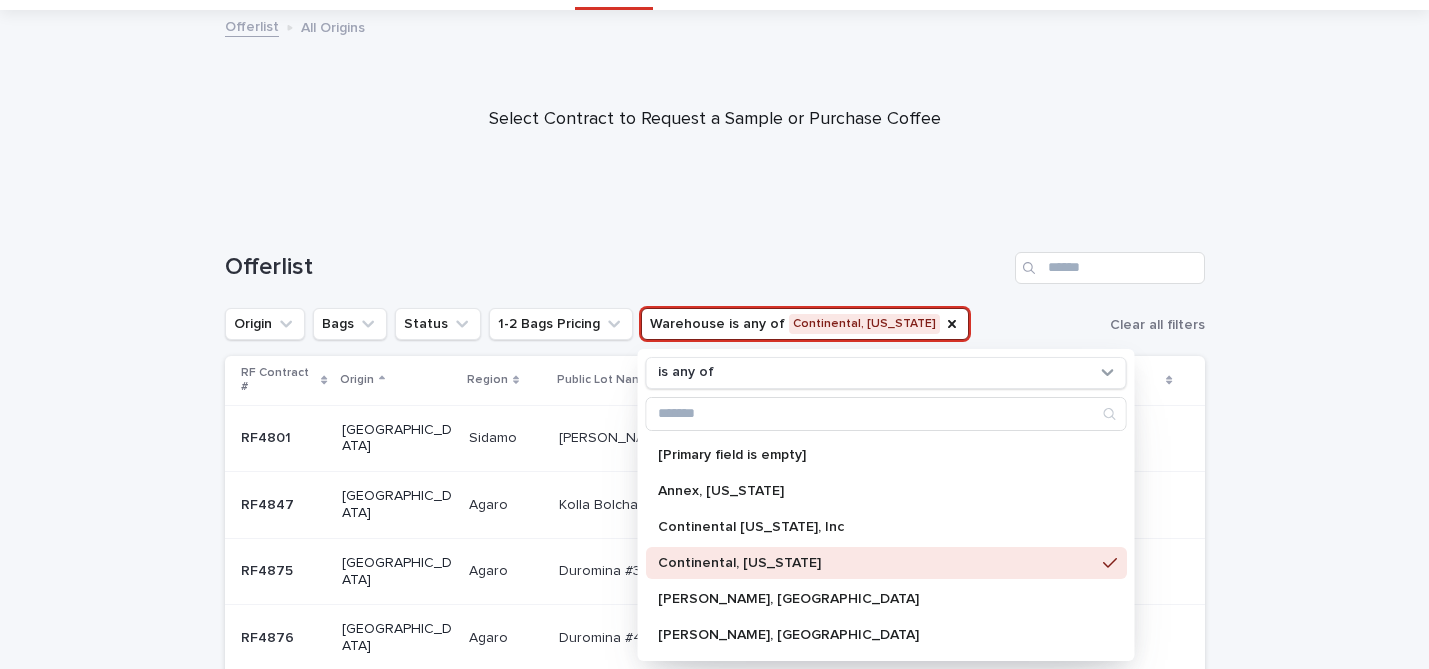 click on "Offerlist" at bounding box center (715, 260) 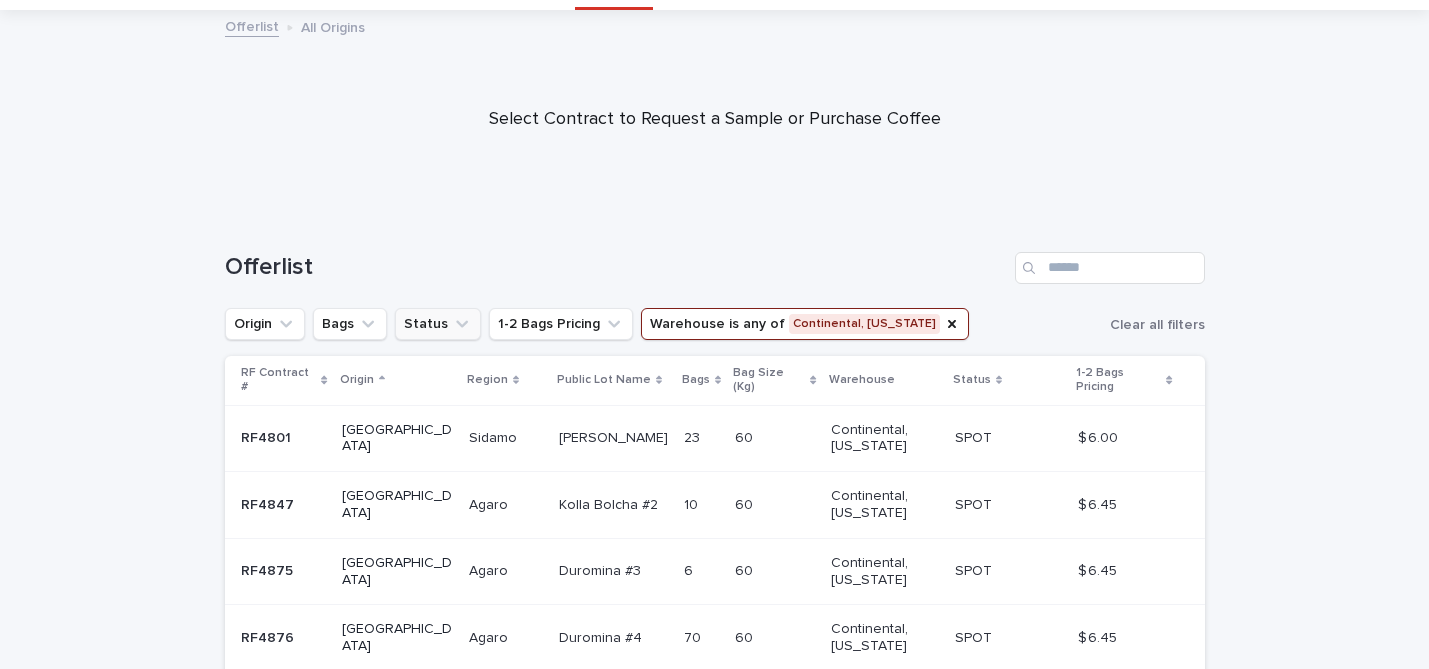 click on "Status" at bounding box center (438, 324) 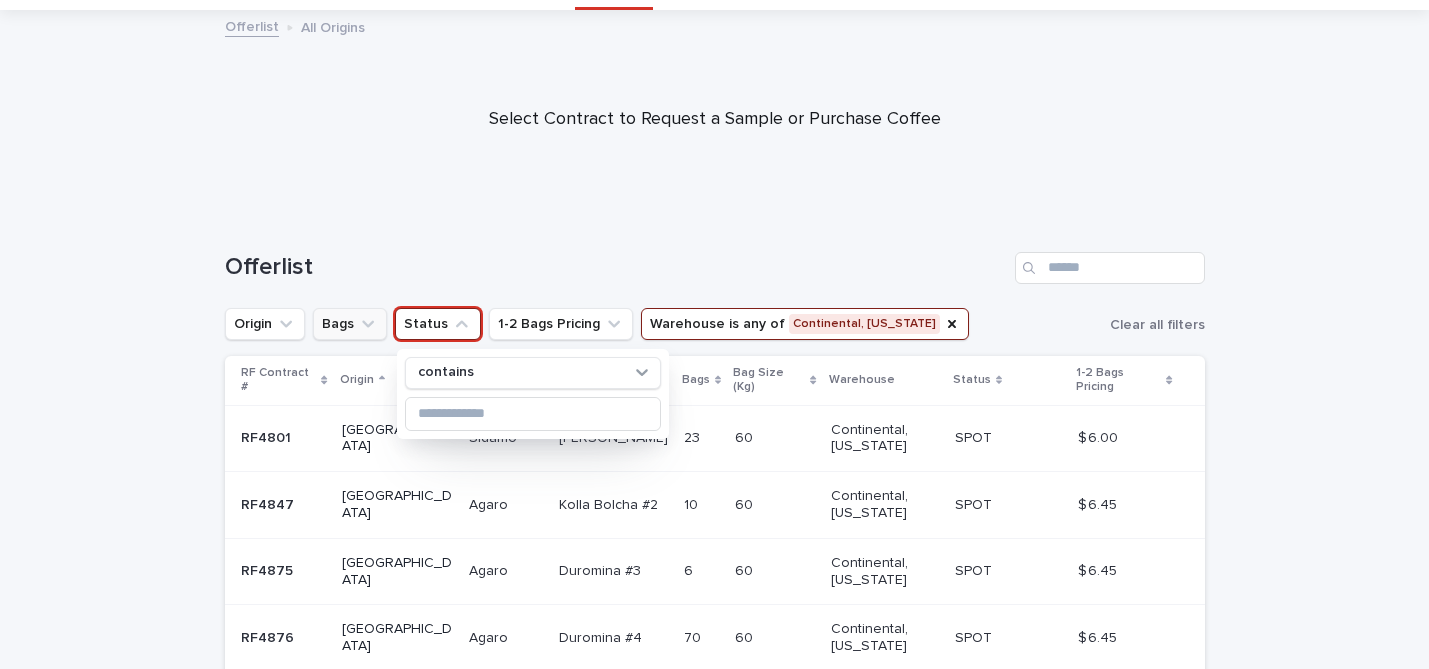 click 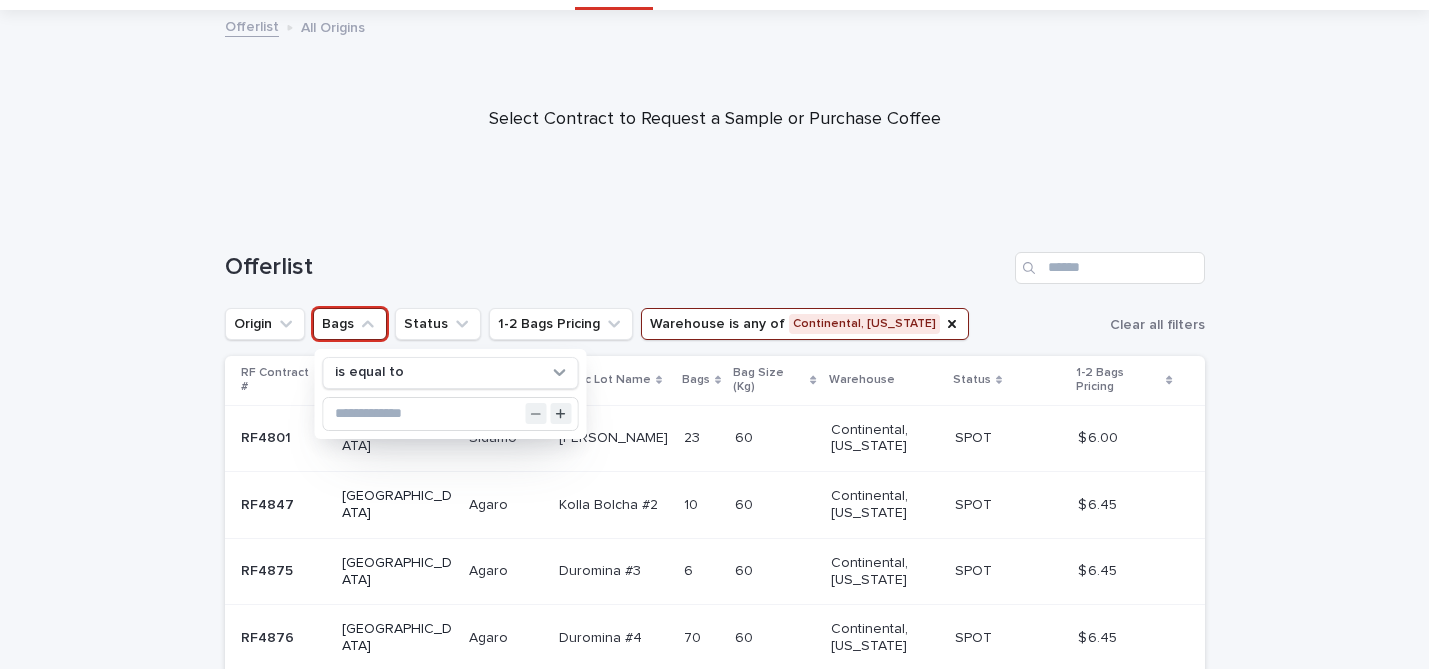 click 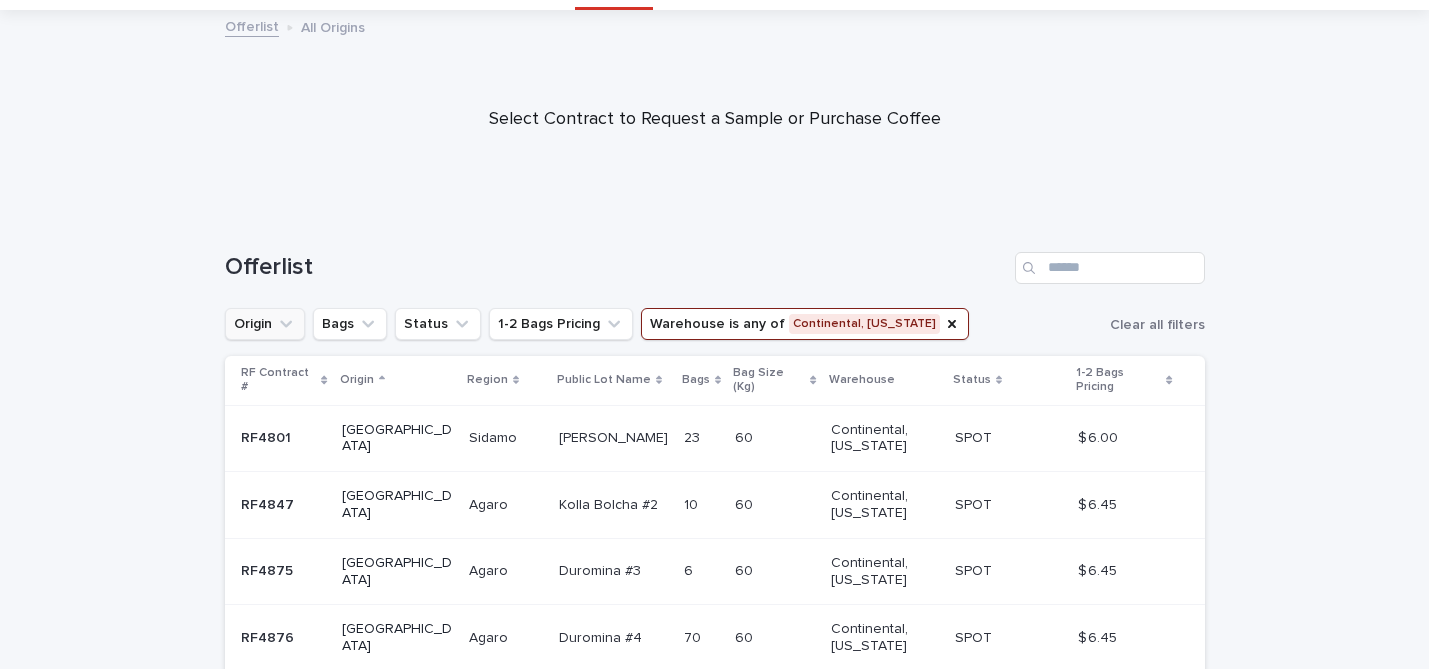 click on "Origin" at bounding box center [265, 324] 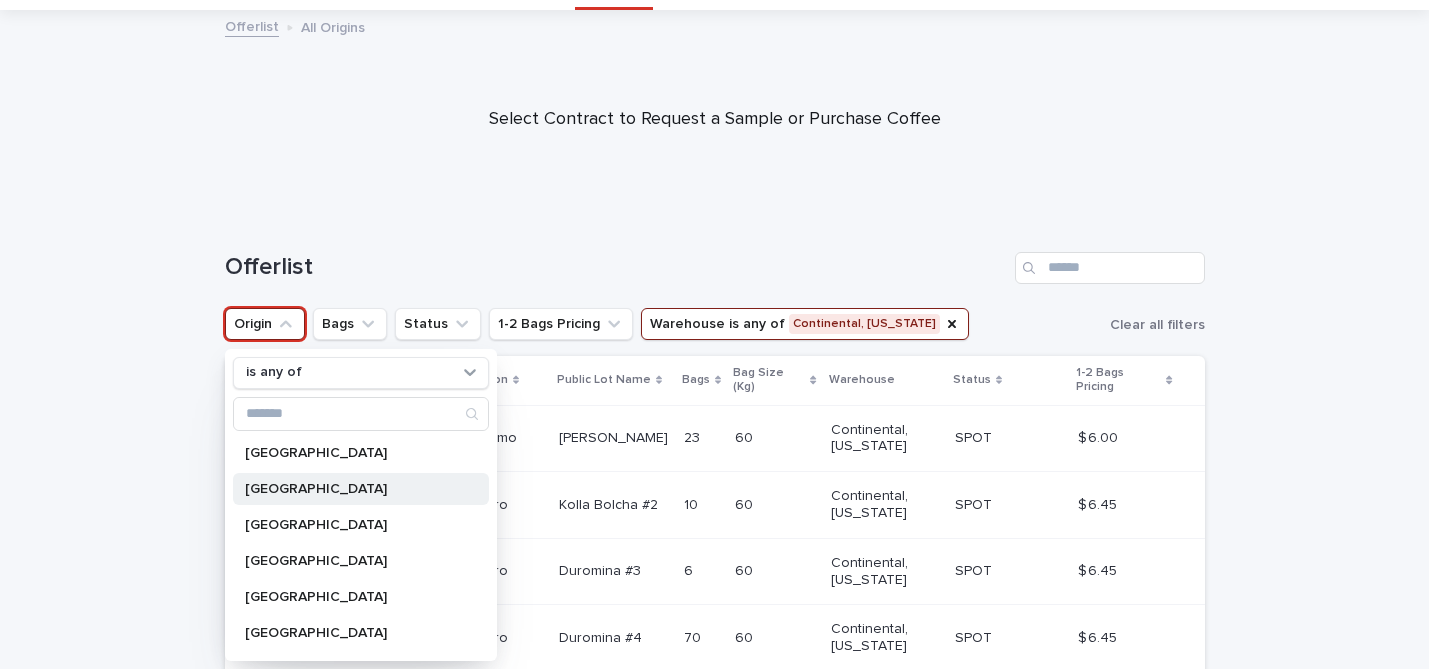 click on "[GEOGRAPHIC_DATA]" at bounding box center (351, 489) 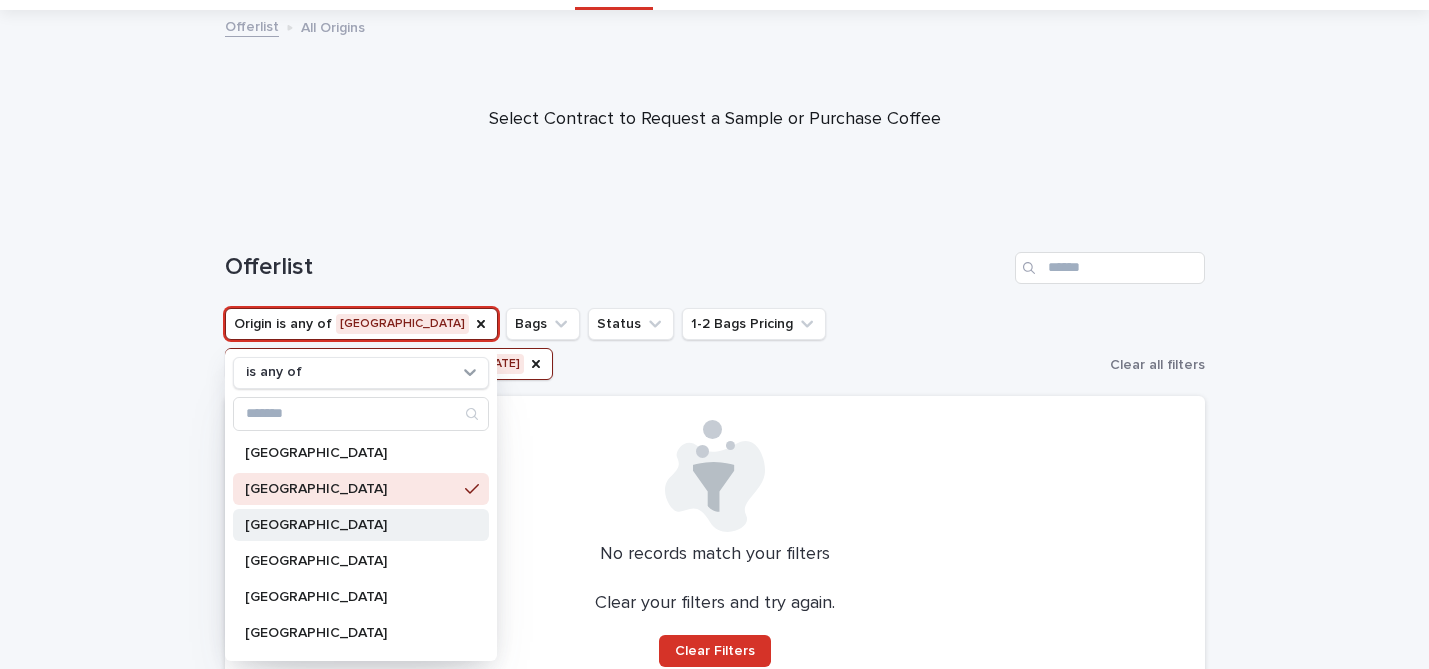 click on "[GEOGRAPHIC_DATA]" at bounding box center (351, 525) 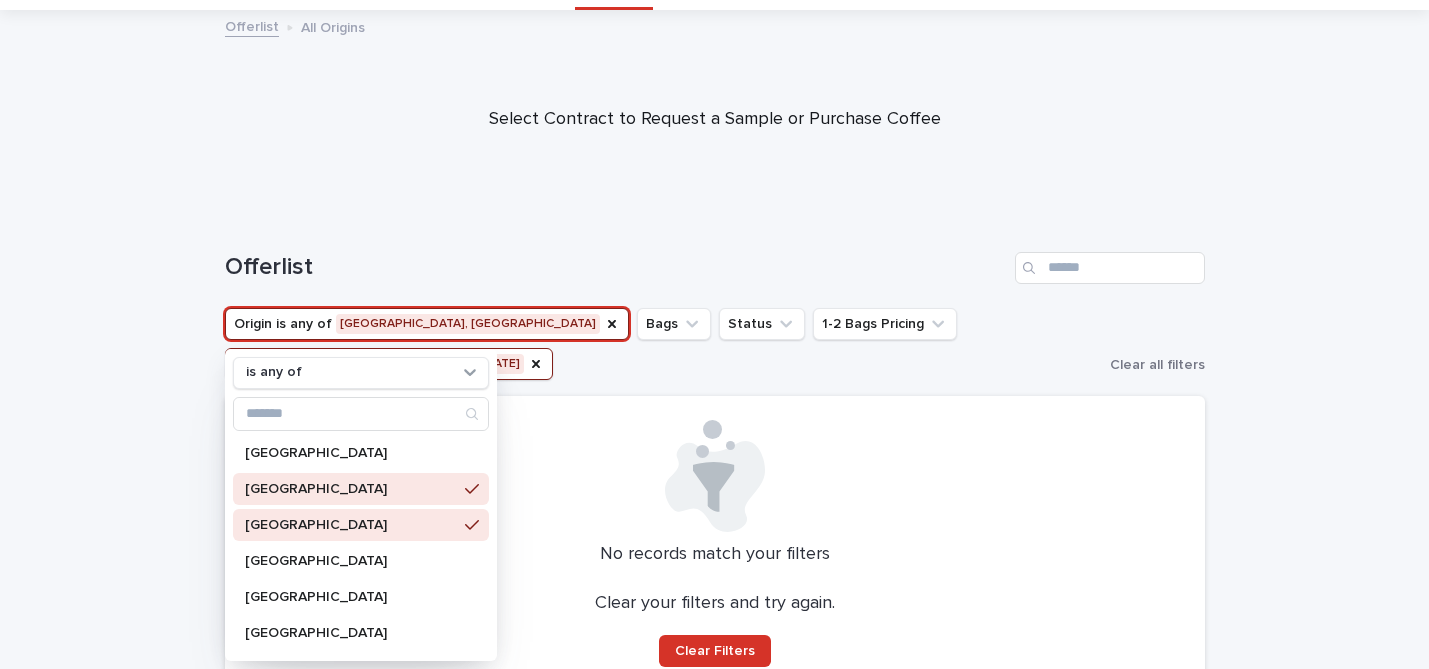 click on "[GEOGRAPHIC_DATA]" at bounding box center (351, 489) 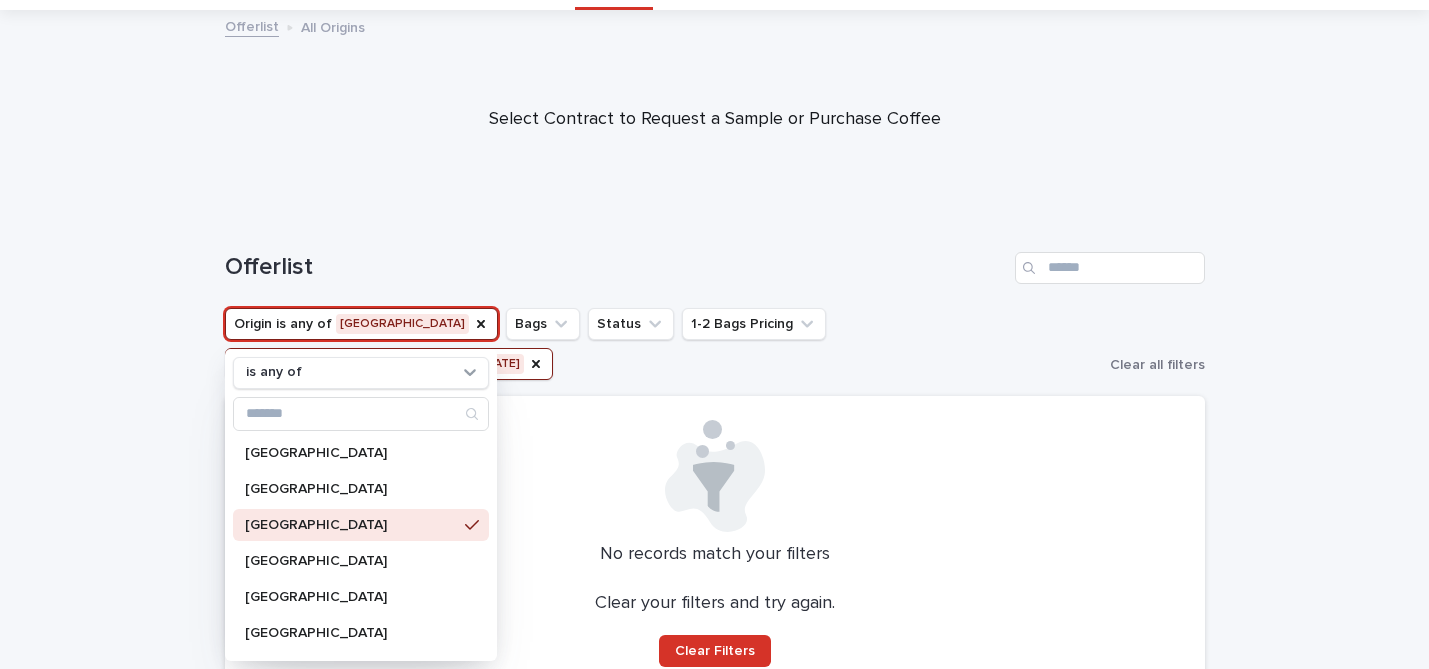 click on "Offerlist" at bounding box center [715, 260] 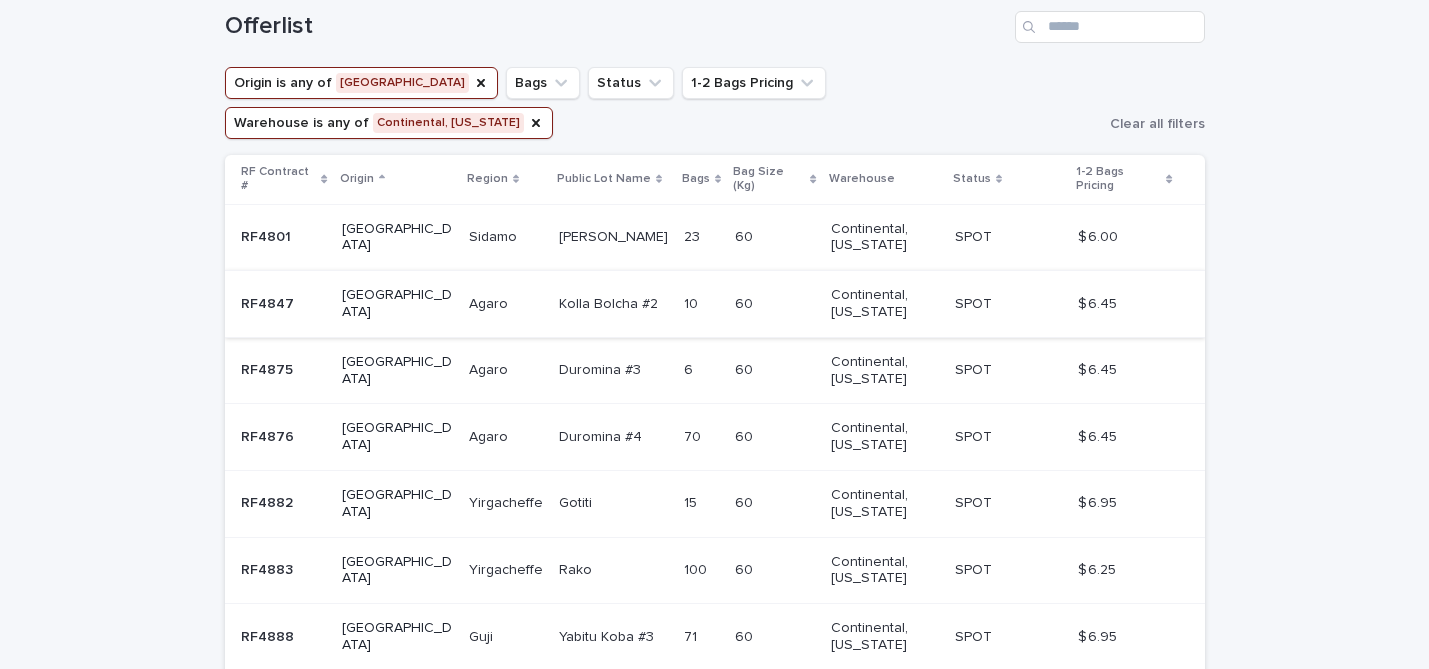 scroll, scrollTop: 187, scrollLeft: 0, axis: vertical 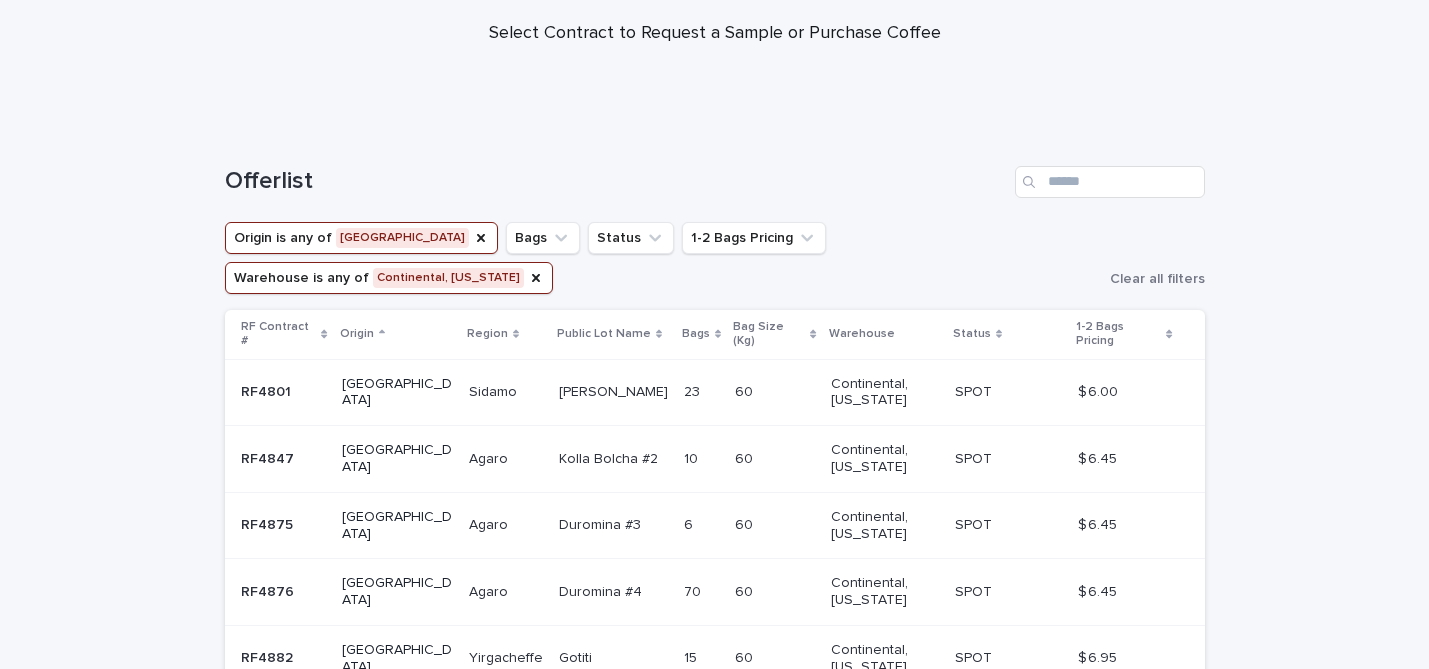 click at bounding box center (701, 392) 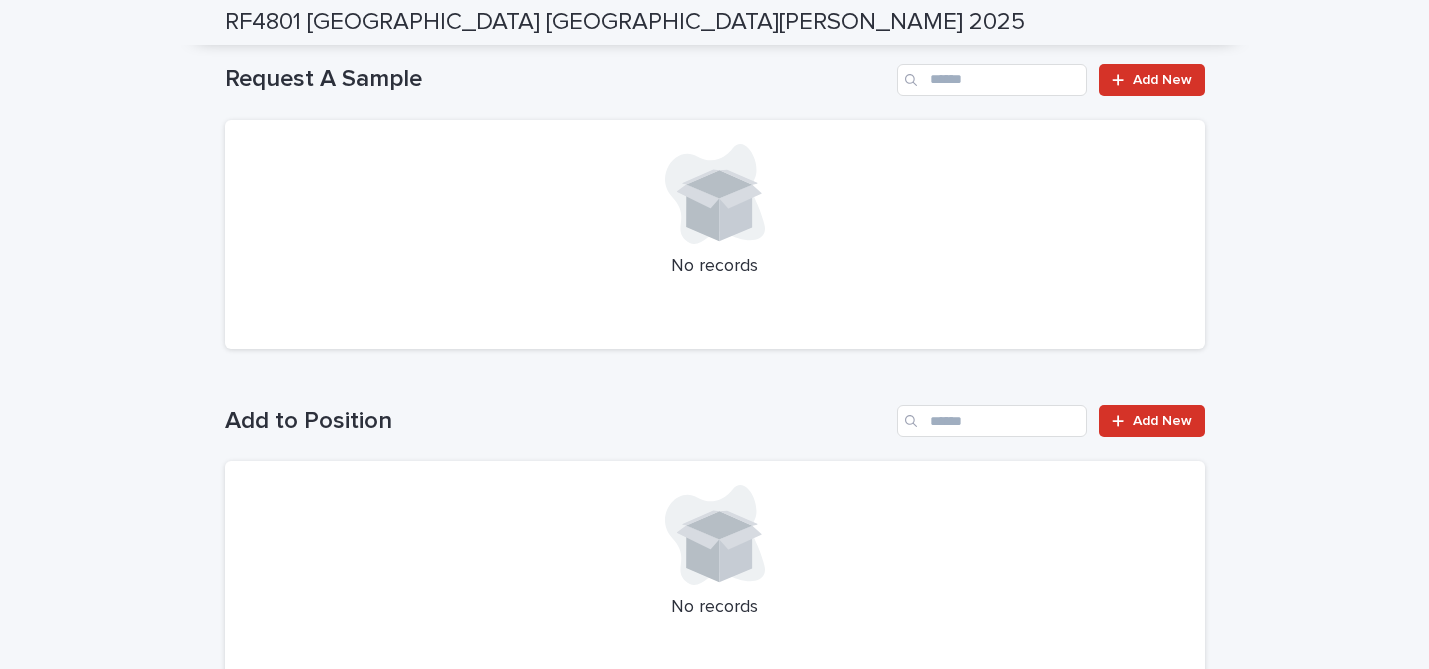 scroll, scrollTop: 0, scrollLeft: 0, axis: both 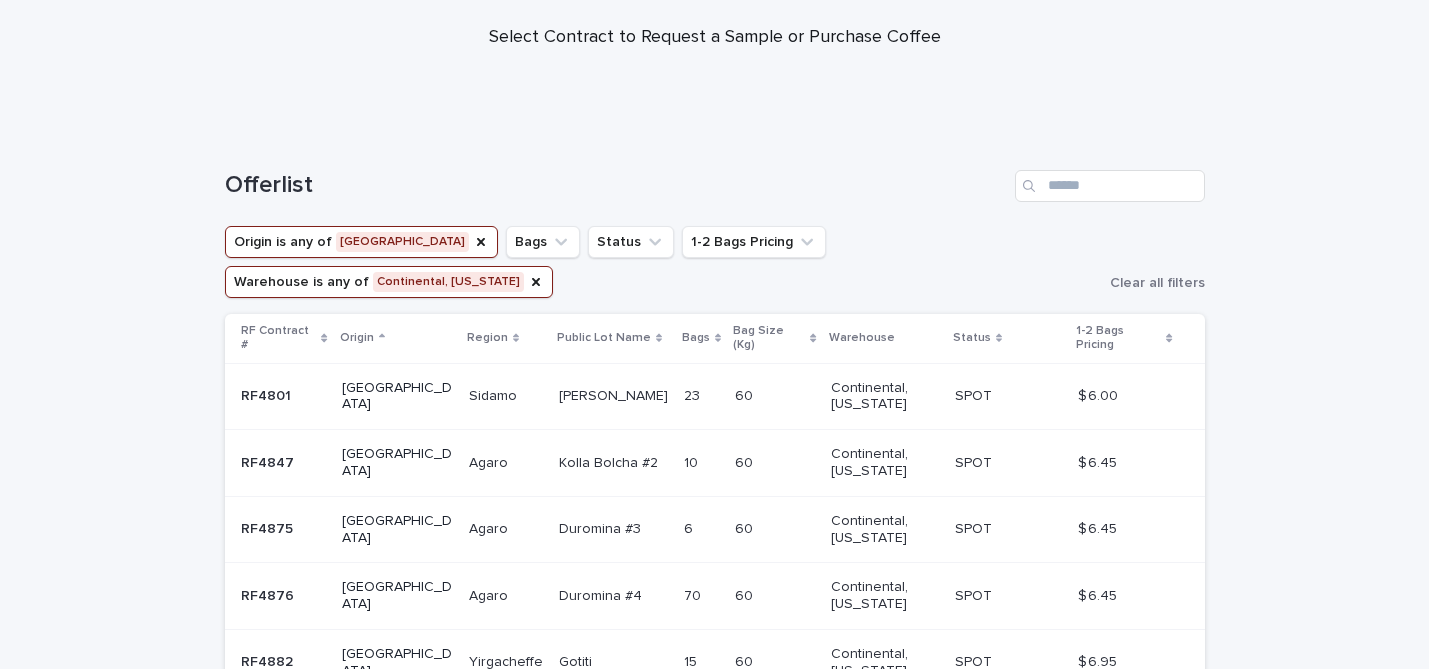 click on "Duromina #4" at bounding box center (602, 594) 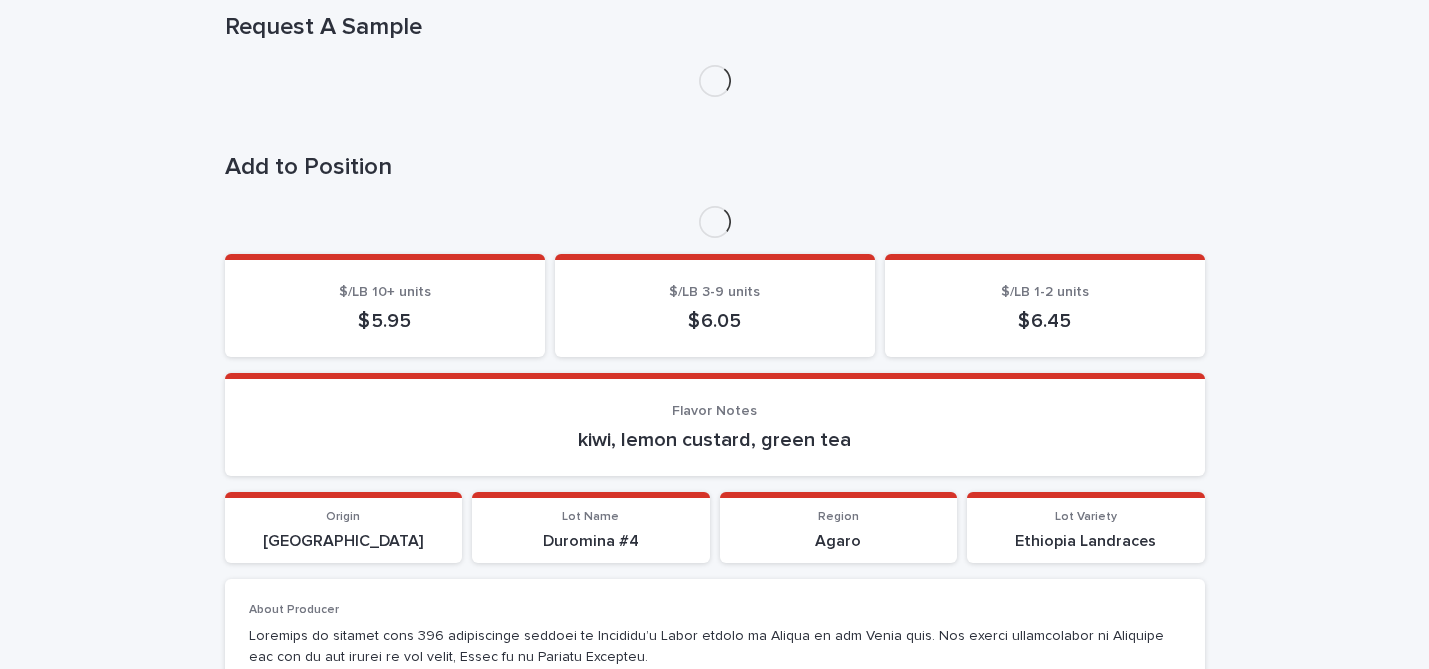 scroll, scrollTop: 495, scrollLeft: 0, axis: vertical 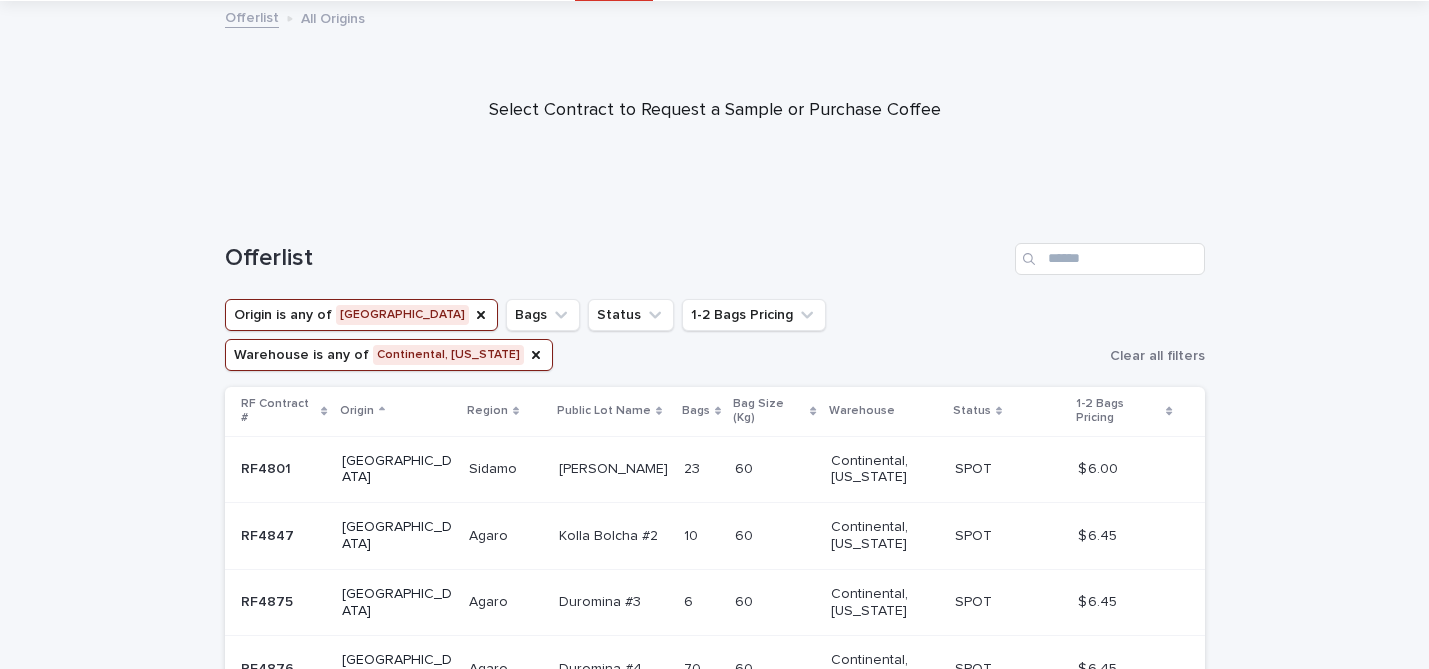 click on "1-2 Bags Pricing" at bounding box center [1118, 411] 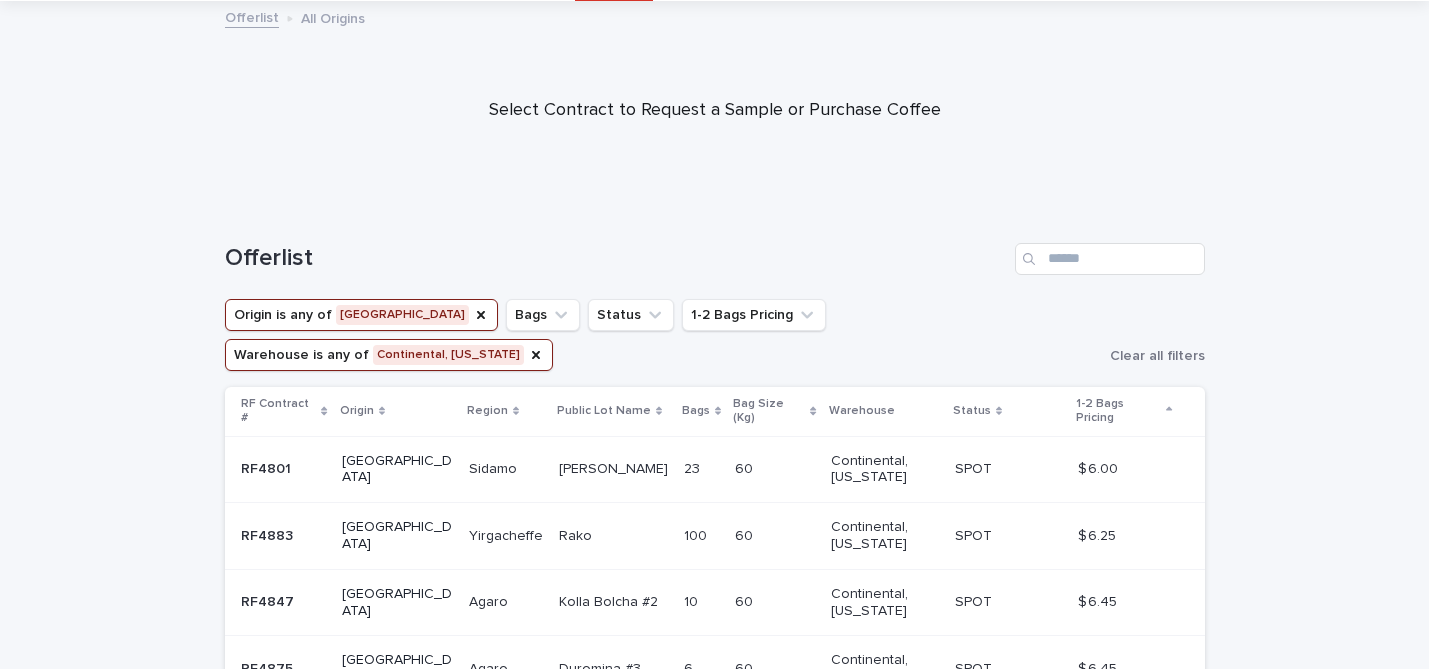 click on "Yirgacheffe" at bounding box center [508, 534] 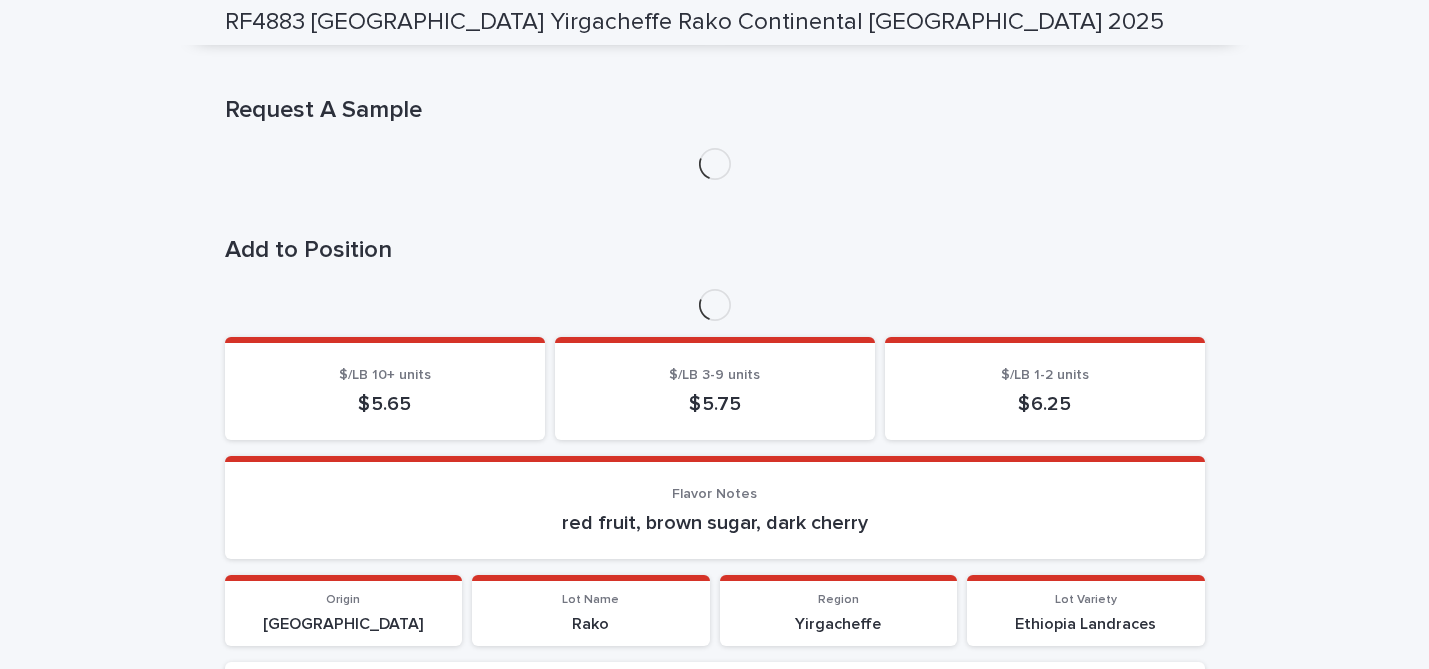scroll, scrollTop: 326, scrollLeft: 0, axis: vertical 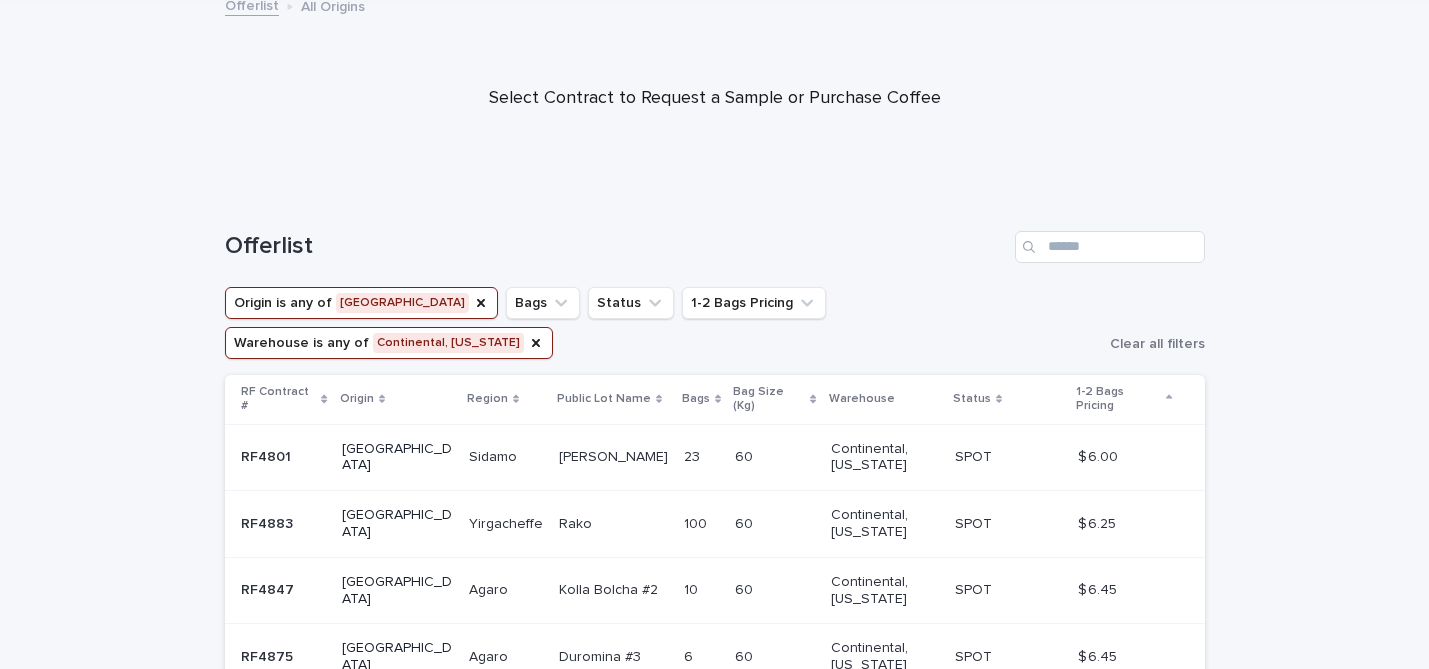 click on "$ 6.45 $ 6.45" at bounding box center (1125, 590) 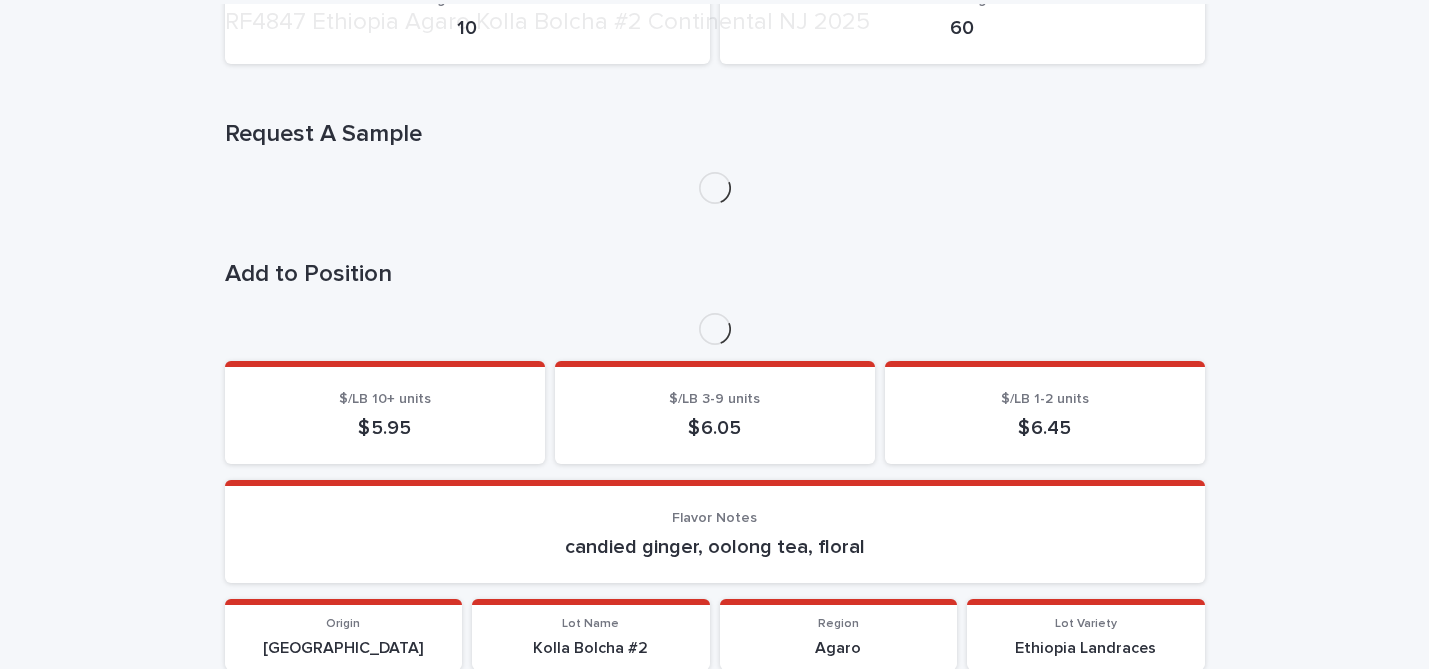 scroll, scrollTop: 375, scrollLeft: 0, axis: vertical 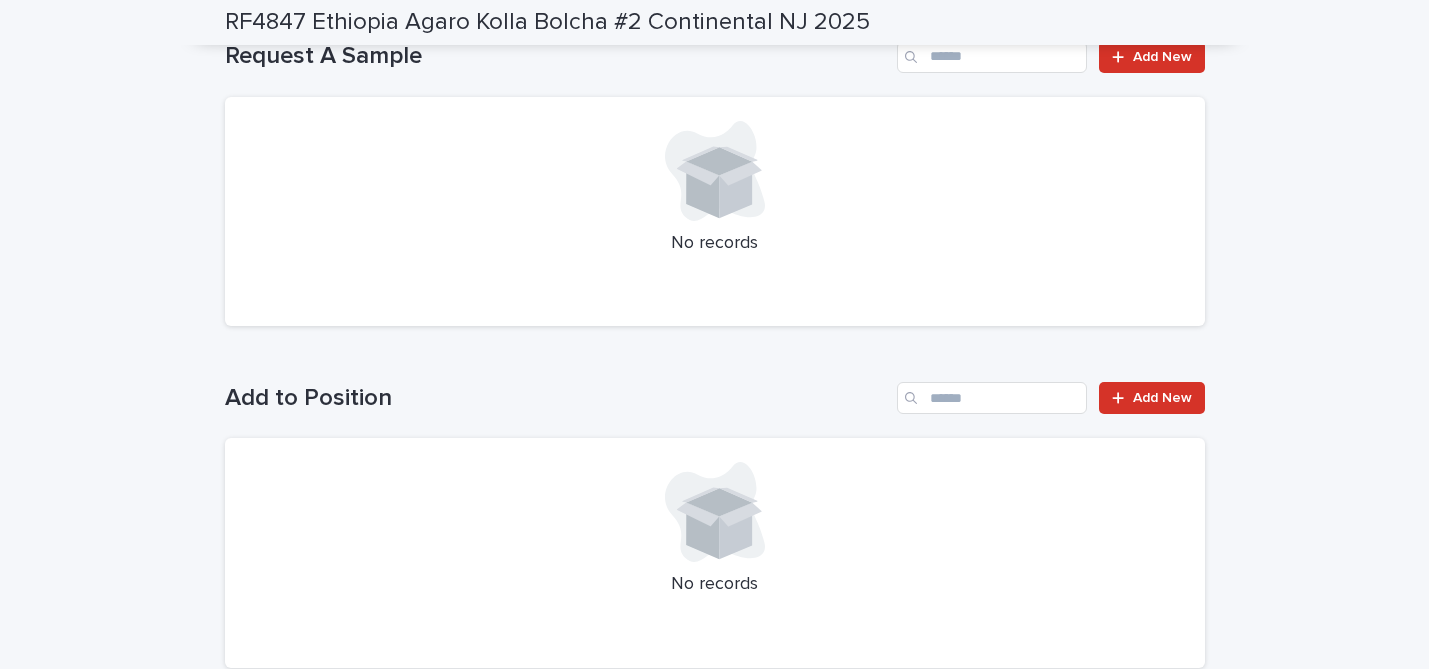 click on "**********" at bounding box center (714, 1753) 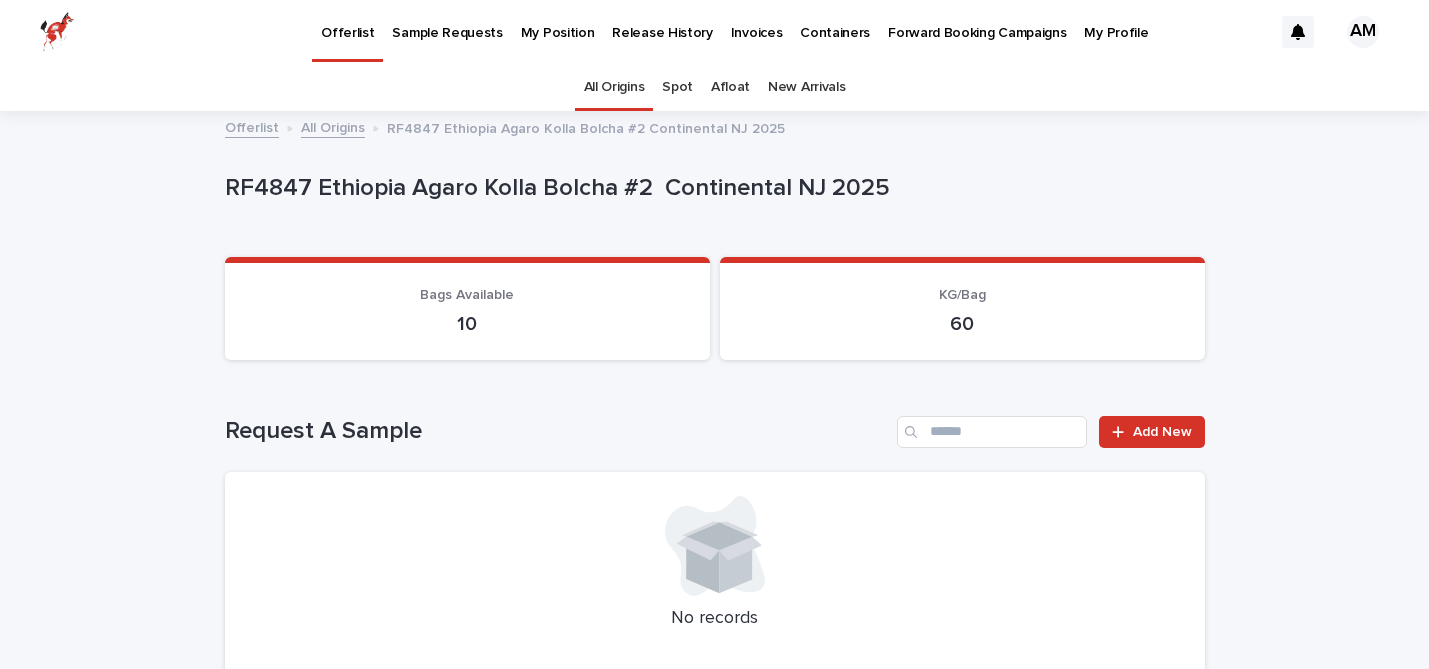 click on "Offerlist" at bounding box center (347, 21) 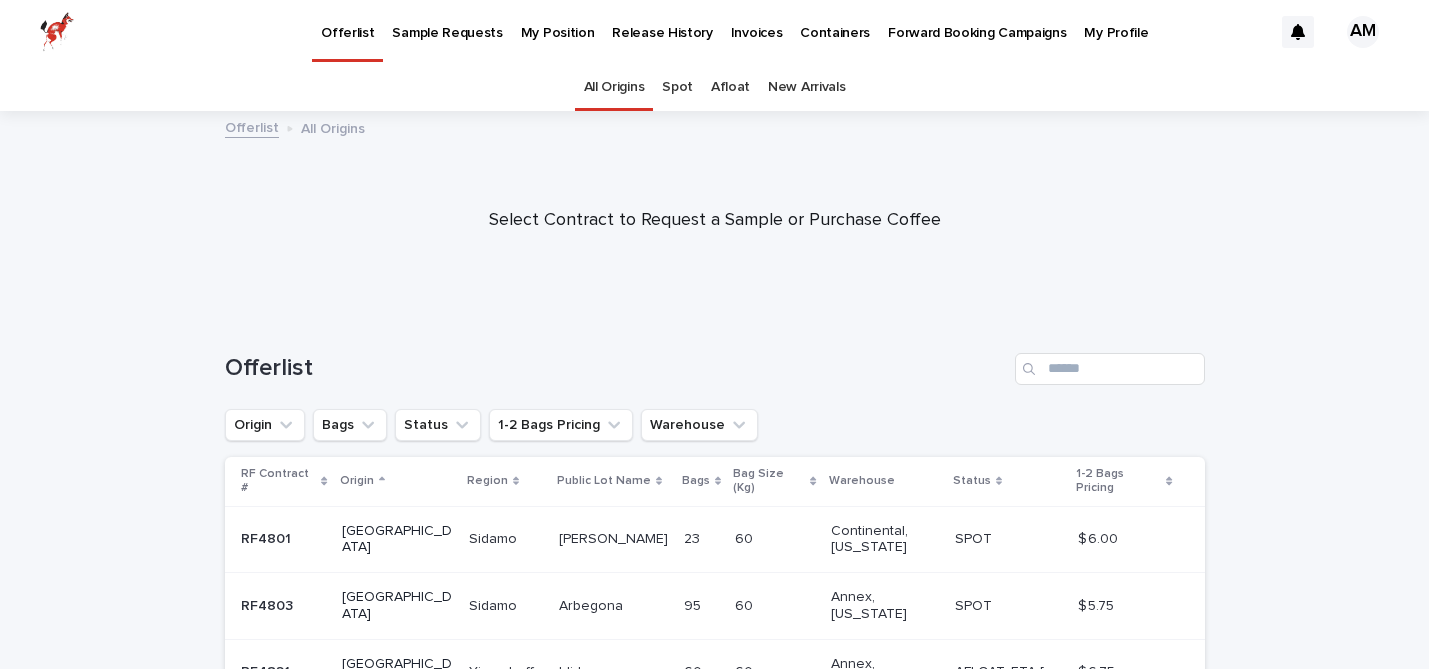 click on "My Position" at bounding box center [558, 21] 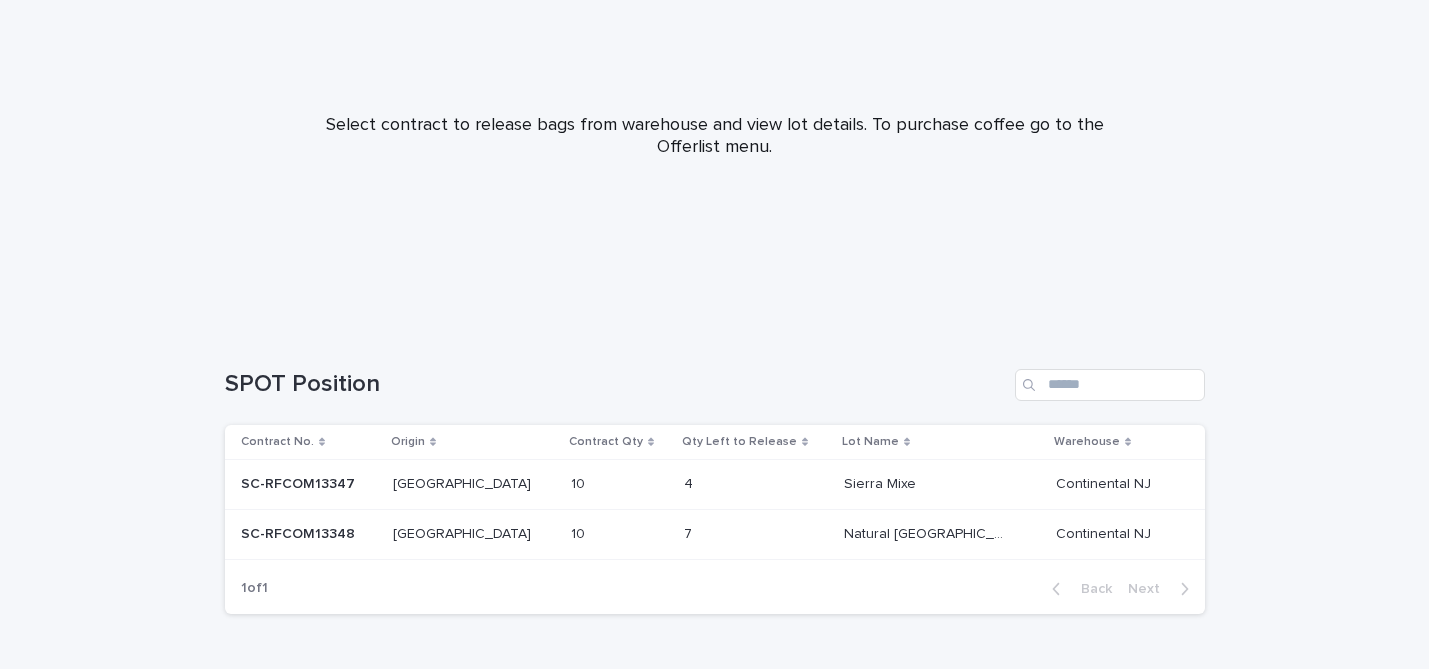 scroll, scrollTop: 245, scrollLeft: 0, axis: vertical 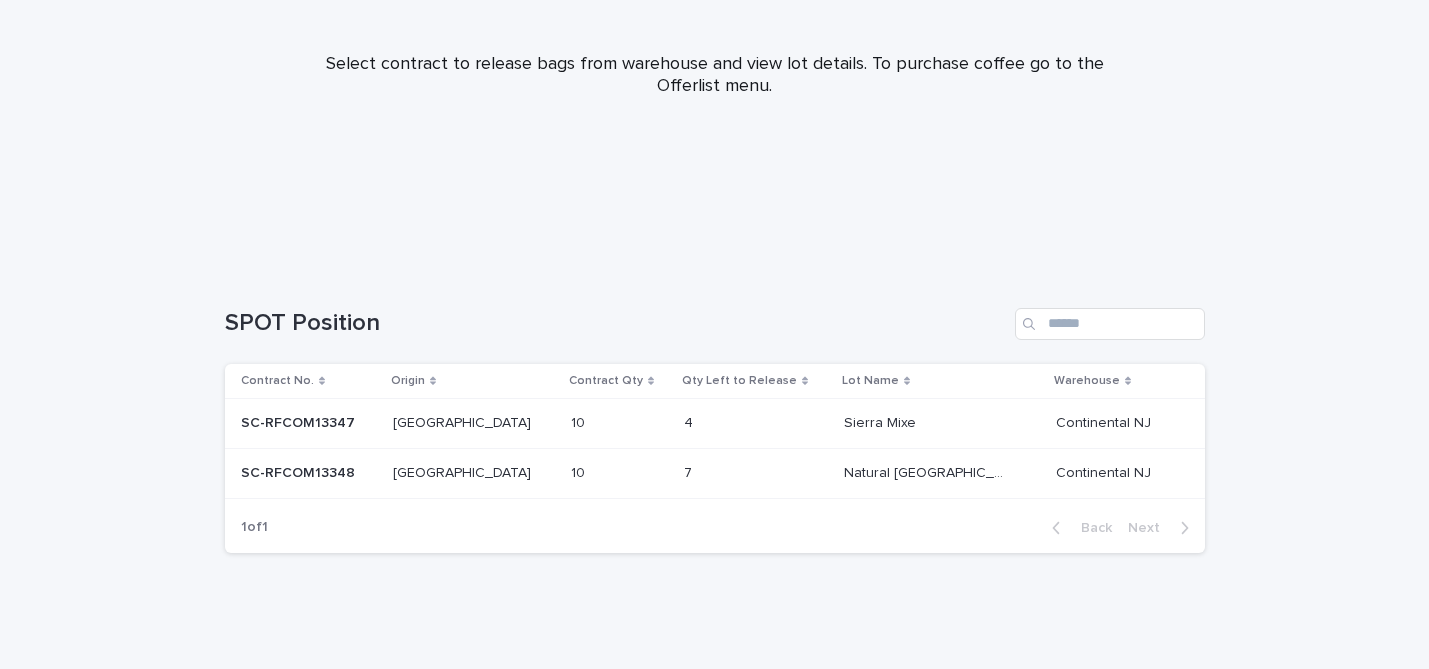 click on "10" at bounding box center [580, 421] 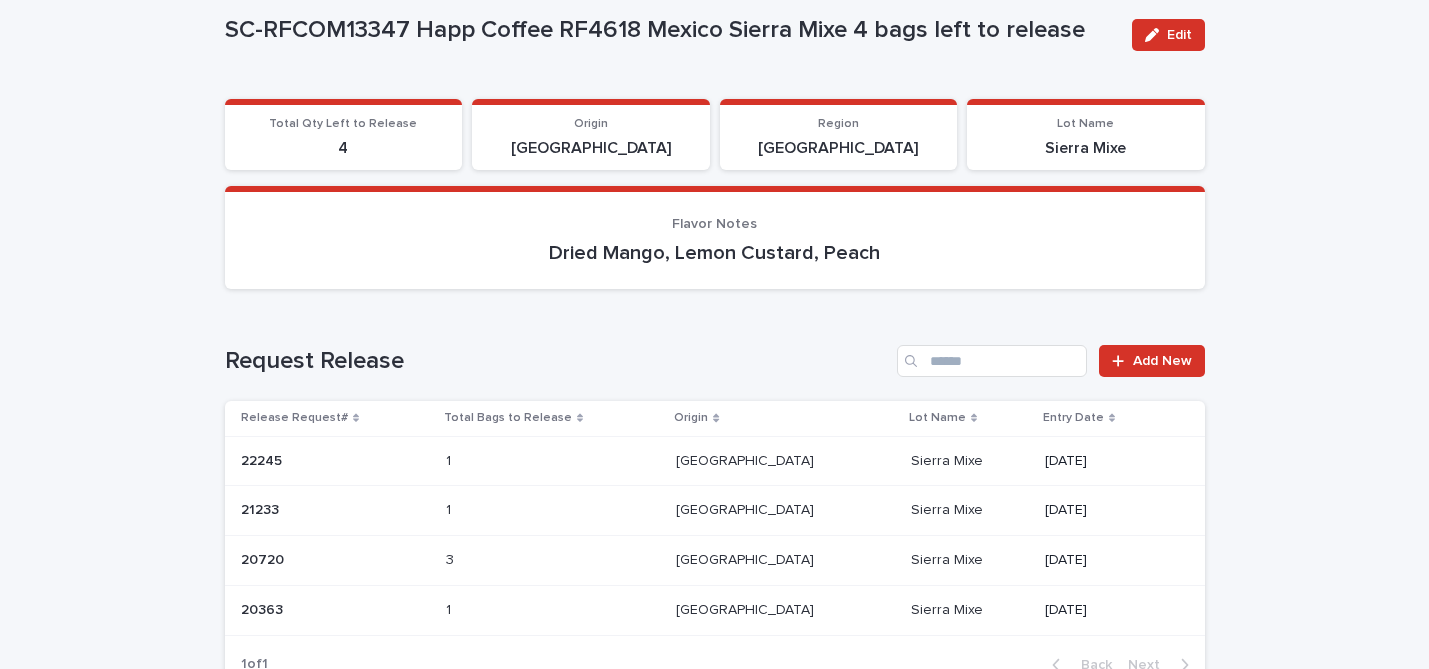 scroll, scrollTop: 0, scrollLeft: 0, axis: both 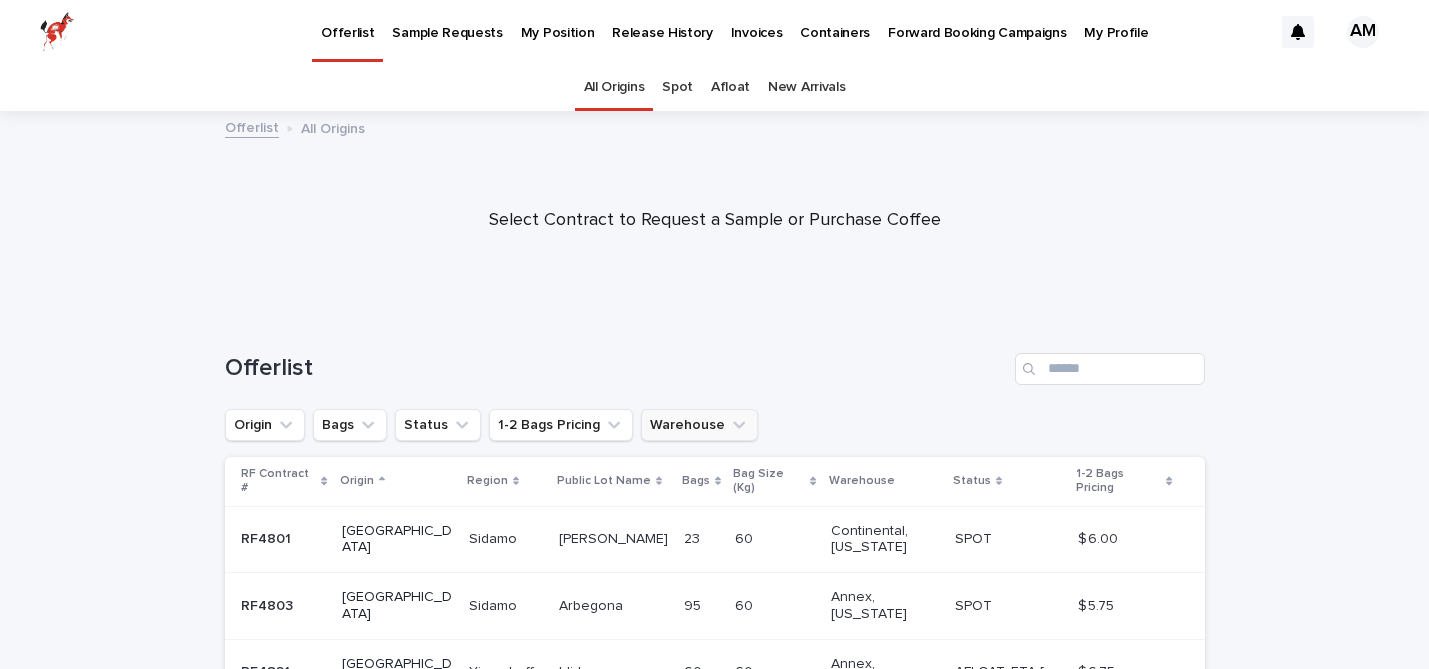 click on "Warehouse" at bounding box center (699, 425) 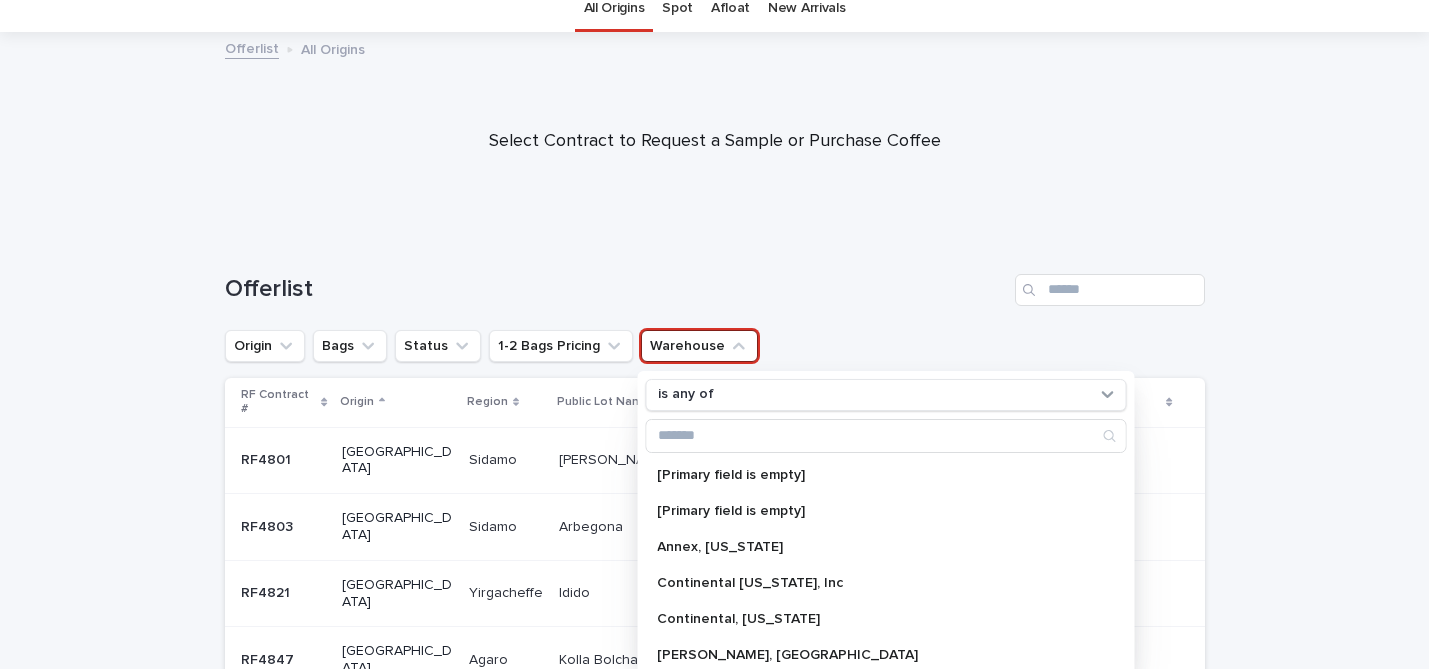 scroll, scrollTop: 96, scrollLeft: 0, axis: vertical 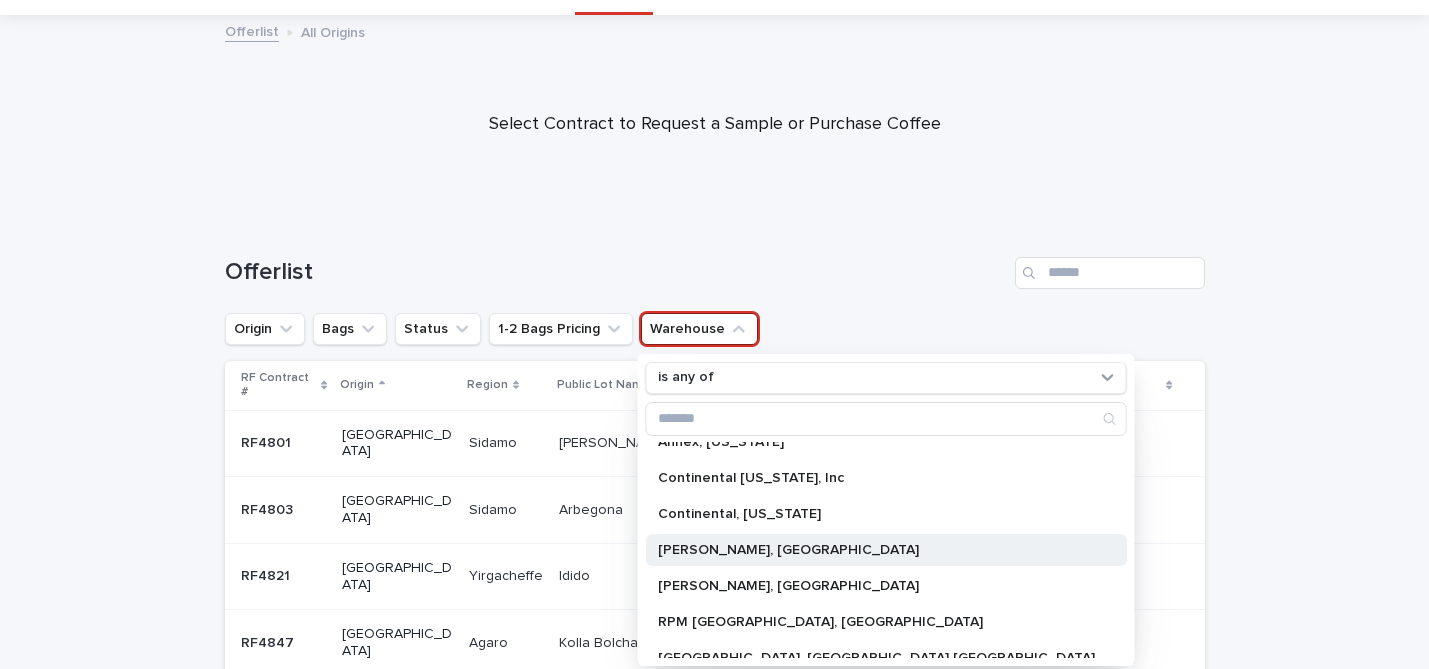 click on "[PERSON_NAME], [GEOGRAPHIC_DATA]" at bounding box center [875, 550] 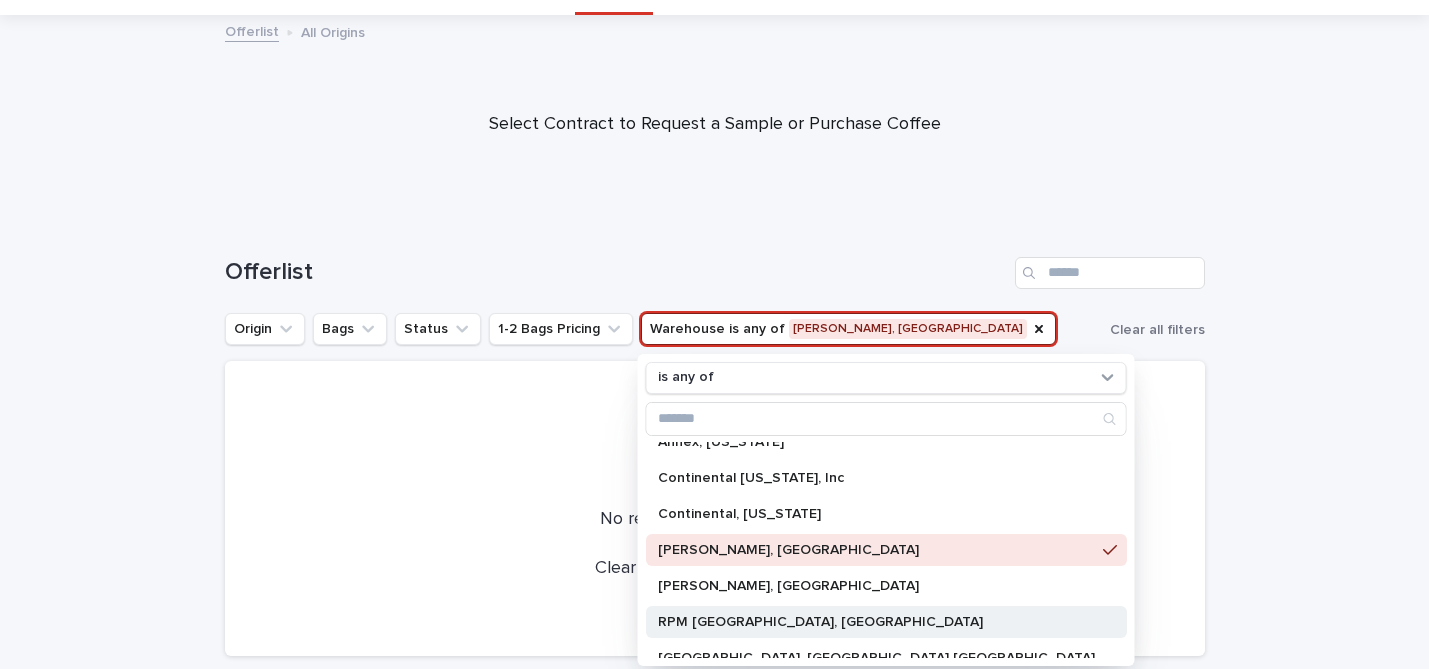 click on "RPM [GEOGRAPHIC_DATA], [GEOGRAPHIC_DATA]" at bounding box center (875, 622) 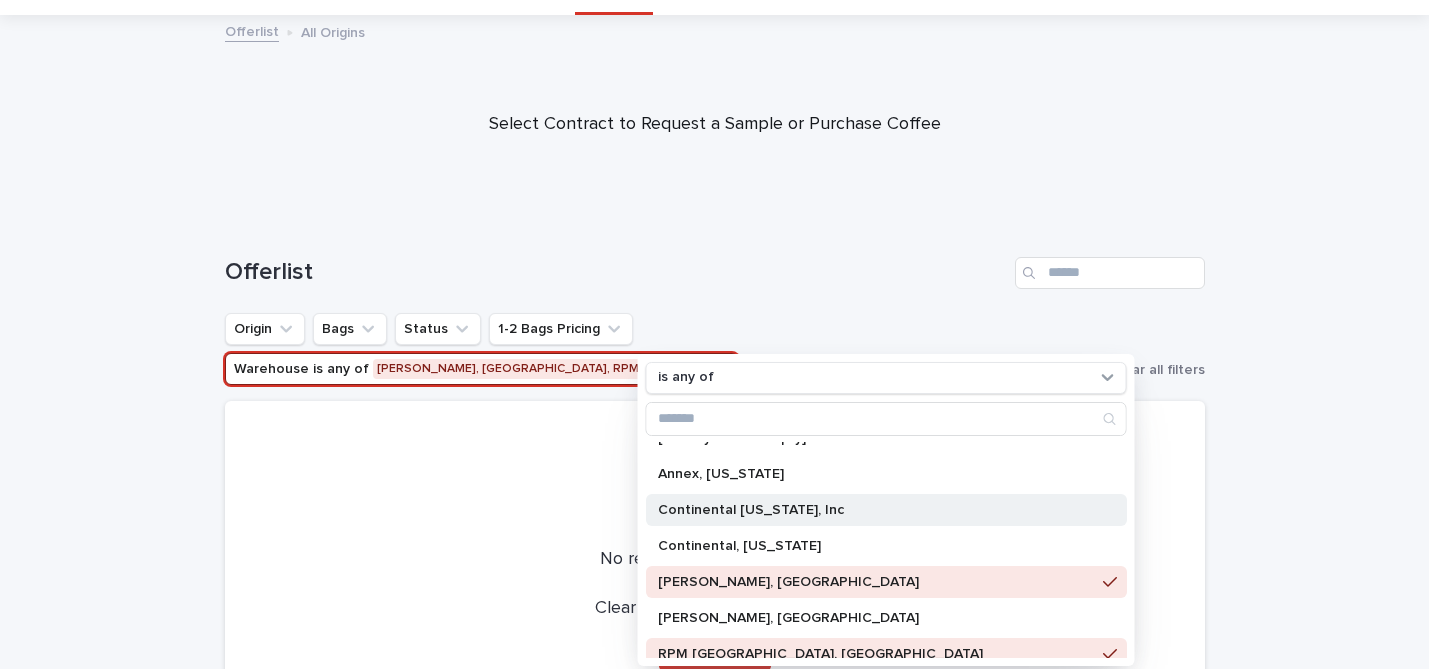 scroll, scrollTop: 55, scrollLeft: 0, axis: vertical 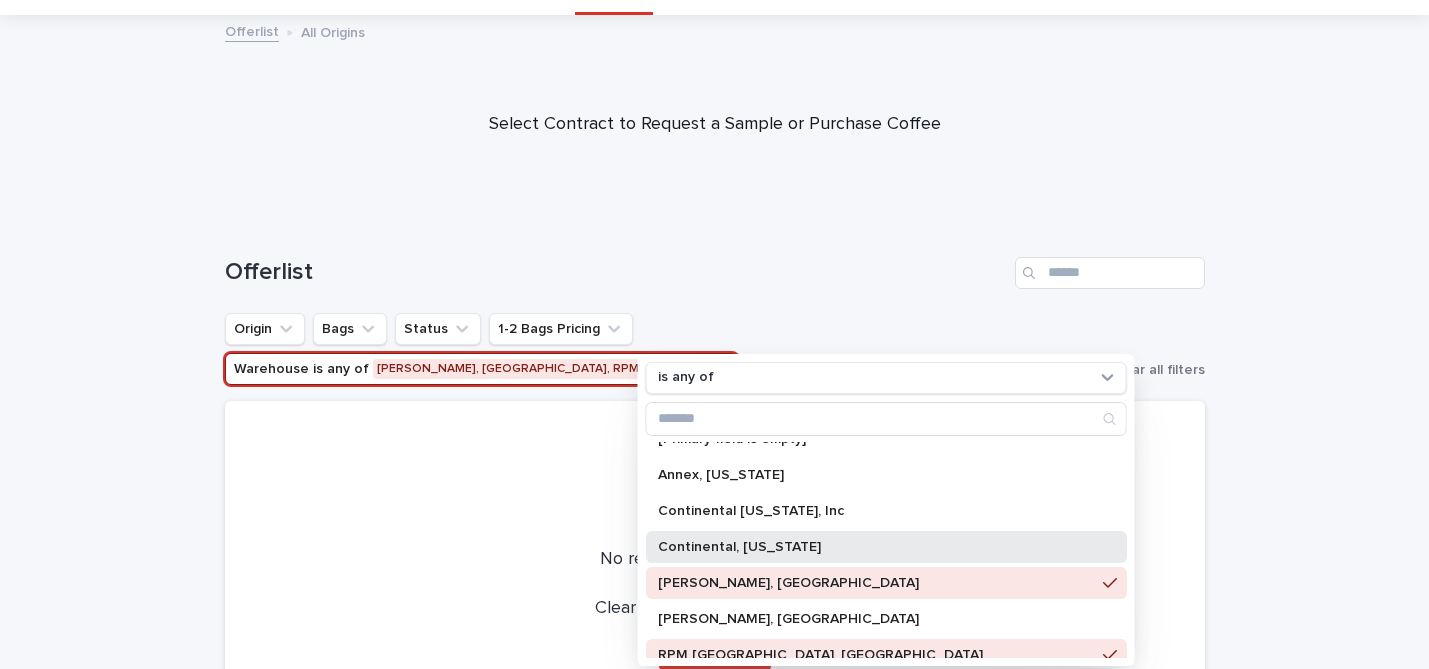 click on "Continental, [US_STATE]" at bounding box center (875, 547) 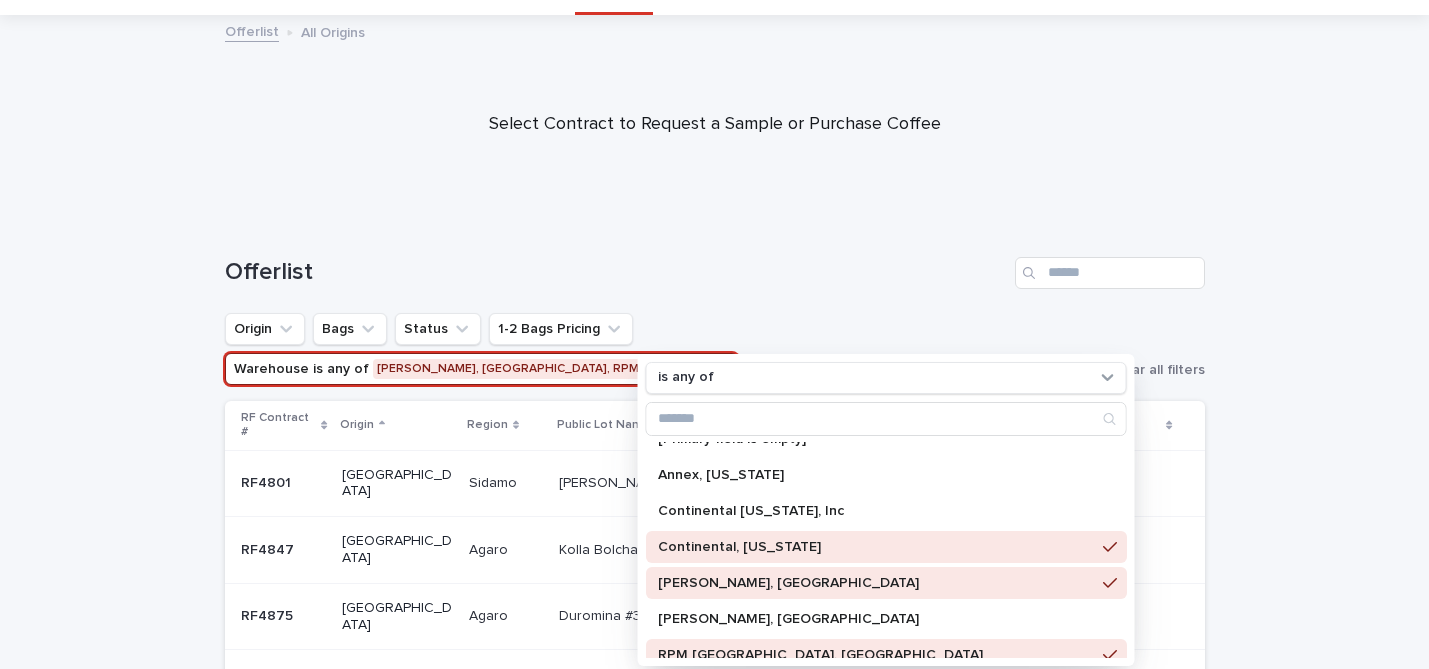 click on "Offerlist" at bounding box center (715, 265) 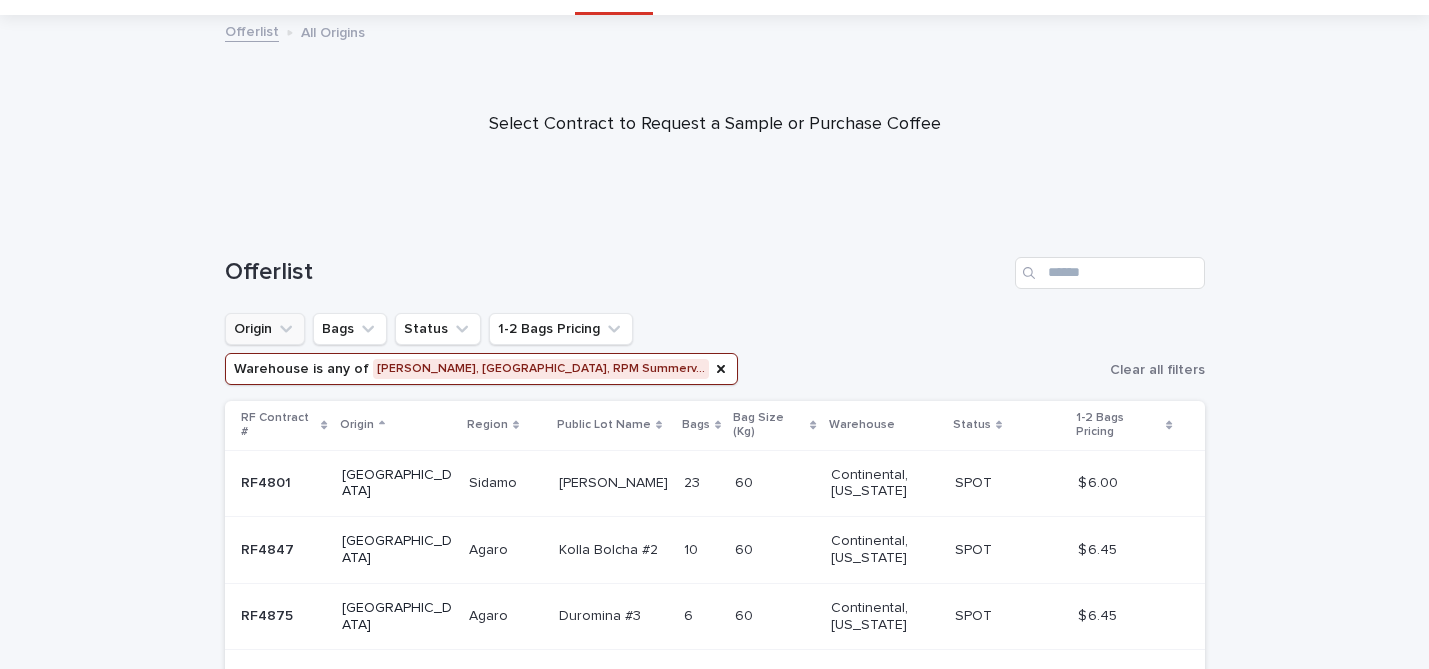 click on "Origin" at bounding box center (265, 329) 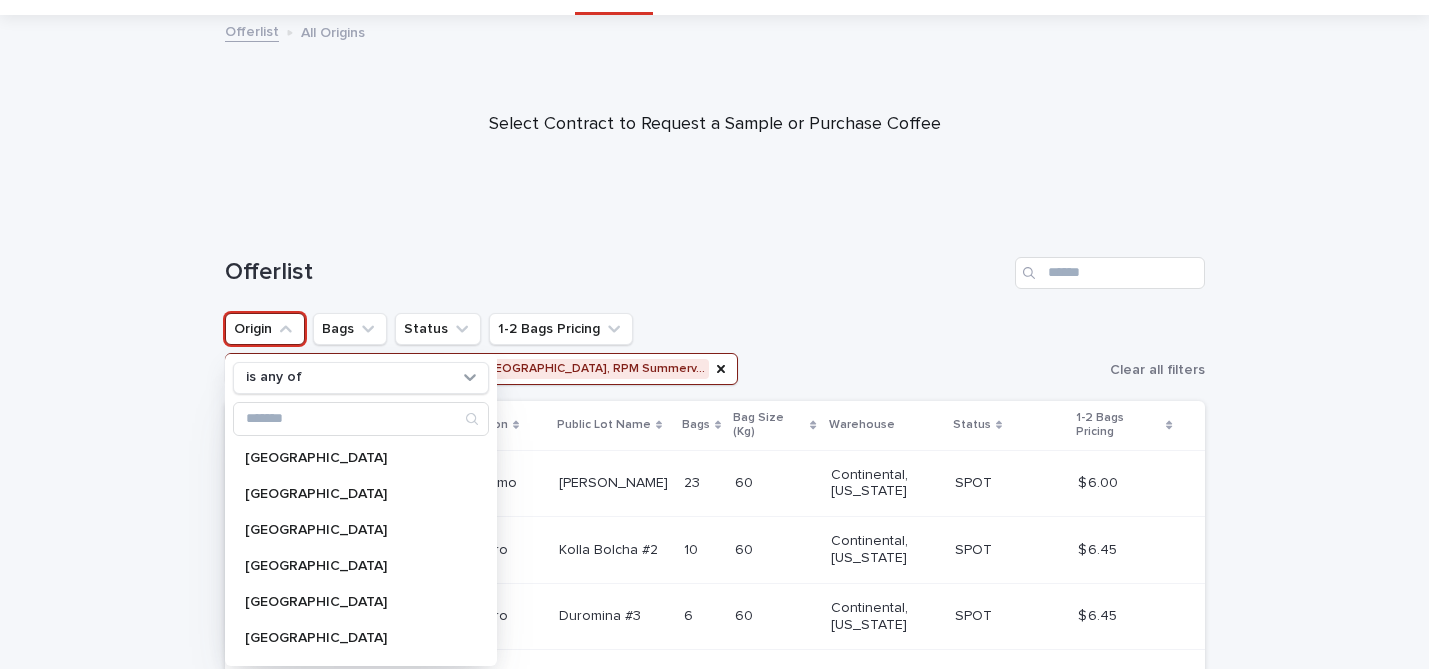 click on "Origin" at bounding box center (265, 329) 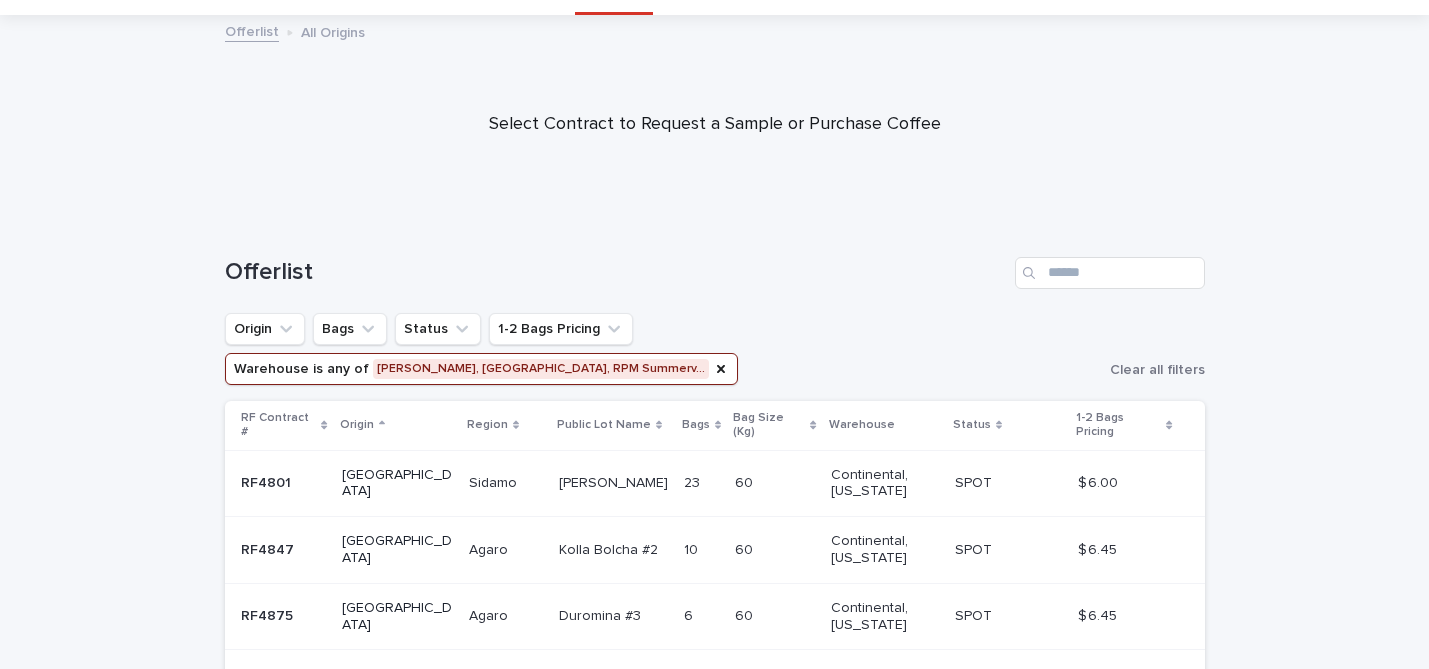 click on "1-2 Bags Pricing" at bounding box center [1118, 425] 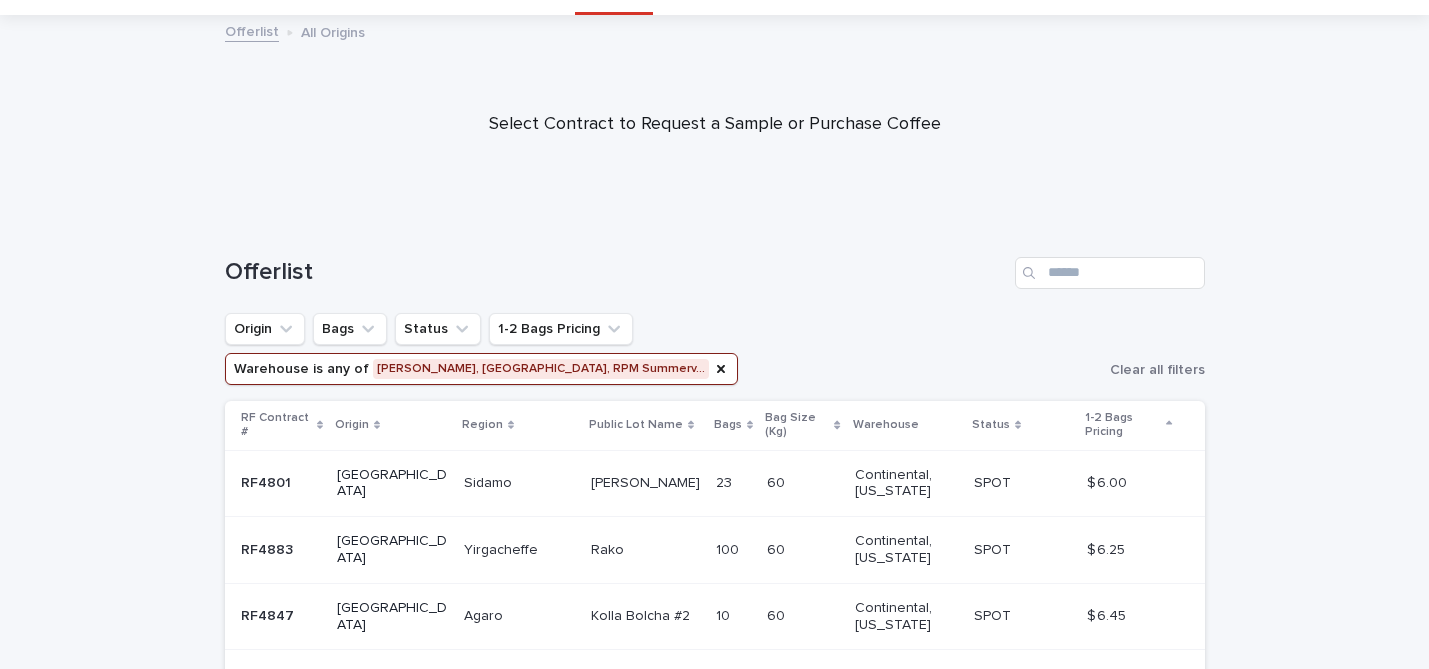 click on "1-2 Bags Pricing" at bounding box center (1123, 425) 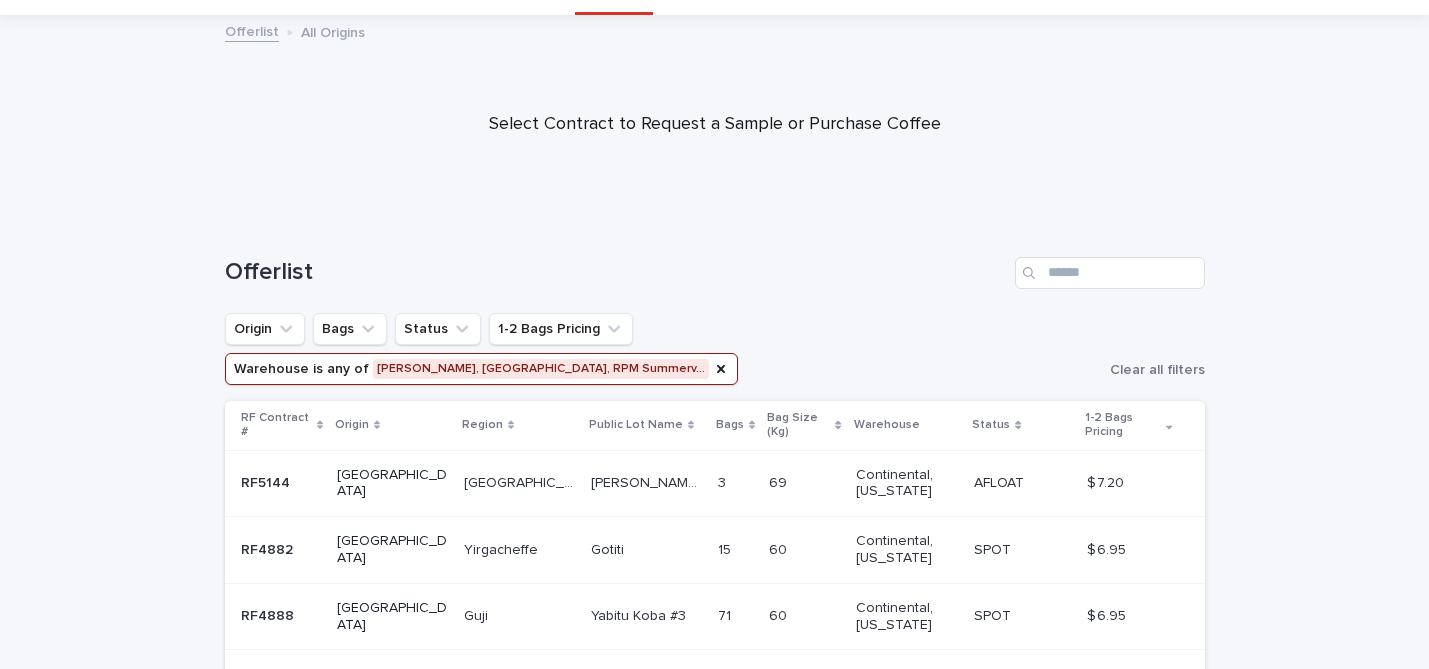 click on "1-2 Bags Pricing" at bounding box center [1123, 425] 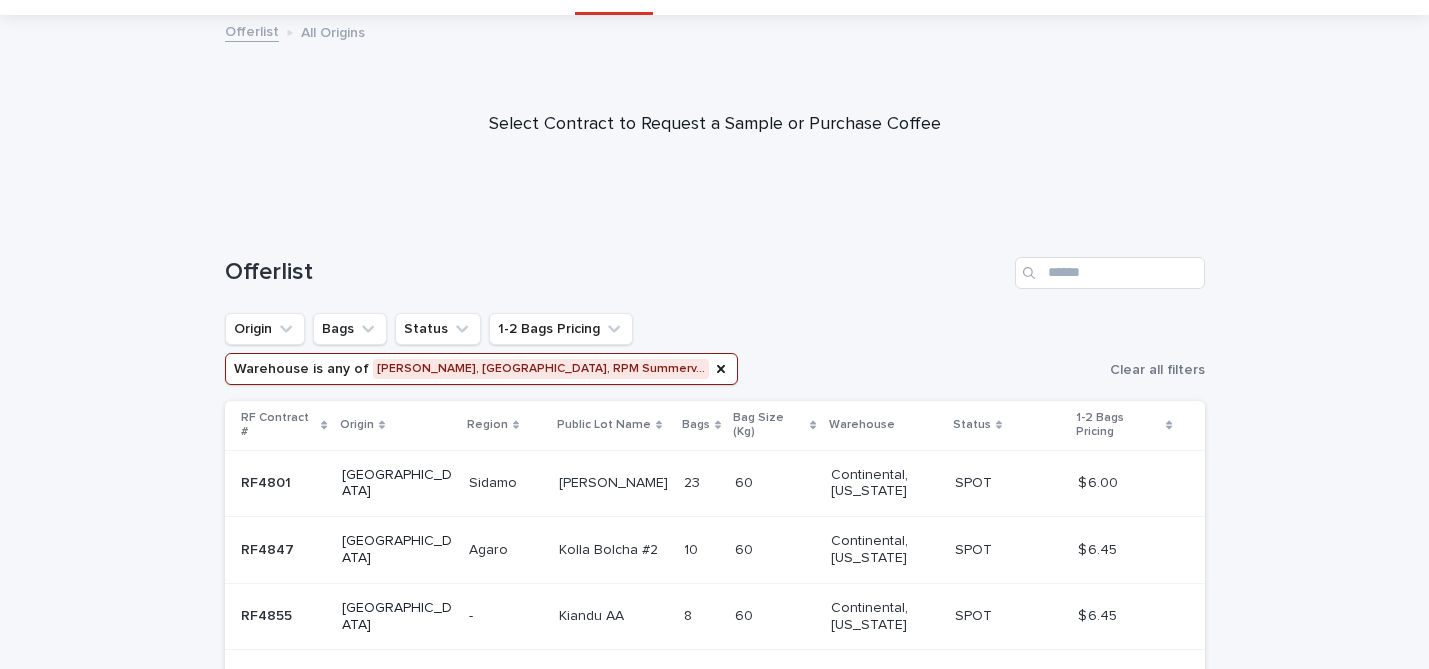 scroll, scrollTop: 176, scrollLeft: 0, axis: vertical 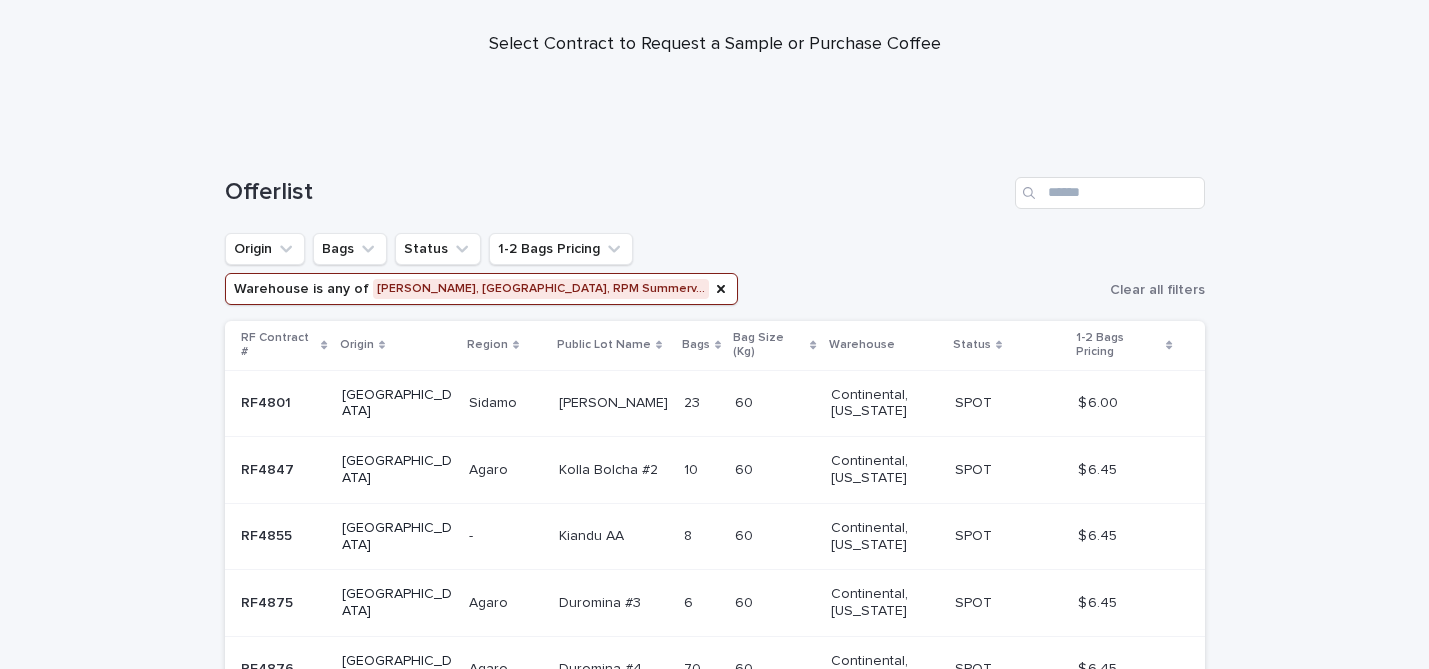 click on "RF Contract # Origin Region Public Lot Name Bags Bag Size (Kg) Warehouse Status 1-2 Bags Pricing RF4801 RF4801   Ethiopia Sidamo Sidamo   Dale  Dale    23 23   60 60   Continental, New Jersey   SPOT SPOT   $ 6.00 $ 6.00   RF4847 RF4847   Ethiopia Agaro Agaro   Kolla Bolcha #2 Kolla Bolcha #2   10 10   60 60   Continental, New Jersey   SPOT SPOT   $ 6.45 $ 6.45   RF4855 RF4855   Kenya - -   Kiandu AA Kiandu AA   8 8   60 60   Continental, New Jersey   SPOT SPOT   $ 6.45 $ 6.45   RF4875 RF4875   Ethiopia Agaro Agaro   Duromina #3 Duromina #3   6 6   60 60   Continental, New Jersey   SPOT SPOT   $ 6.45 $ 6.45   RF4876 RF4876   Ethiopia Agaro Agaro   Duromina #4 Duromina #4   70 70   60 60   Continental, New Jersey   SPOT SPOT   $ 6.45 $ 6.45   RF4882 RF4882   Ethiopia Yirgacheffe Yirgacheffe   Gotiti  Gotiti    15 15   60 60   Continental, New Jersey   SPOT SPOT   $ 6.95 $ 6.95   RF4883 RF4883   Ethiopia Yirgacheffe Yirgacheffe   Rako  Rako" at bounding box center (715, 679) 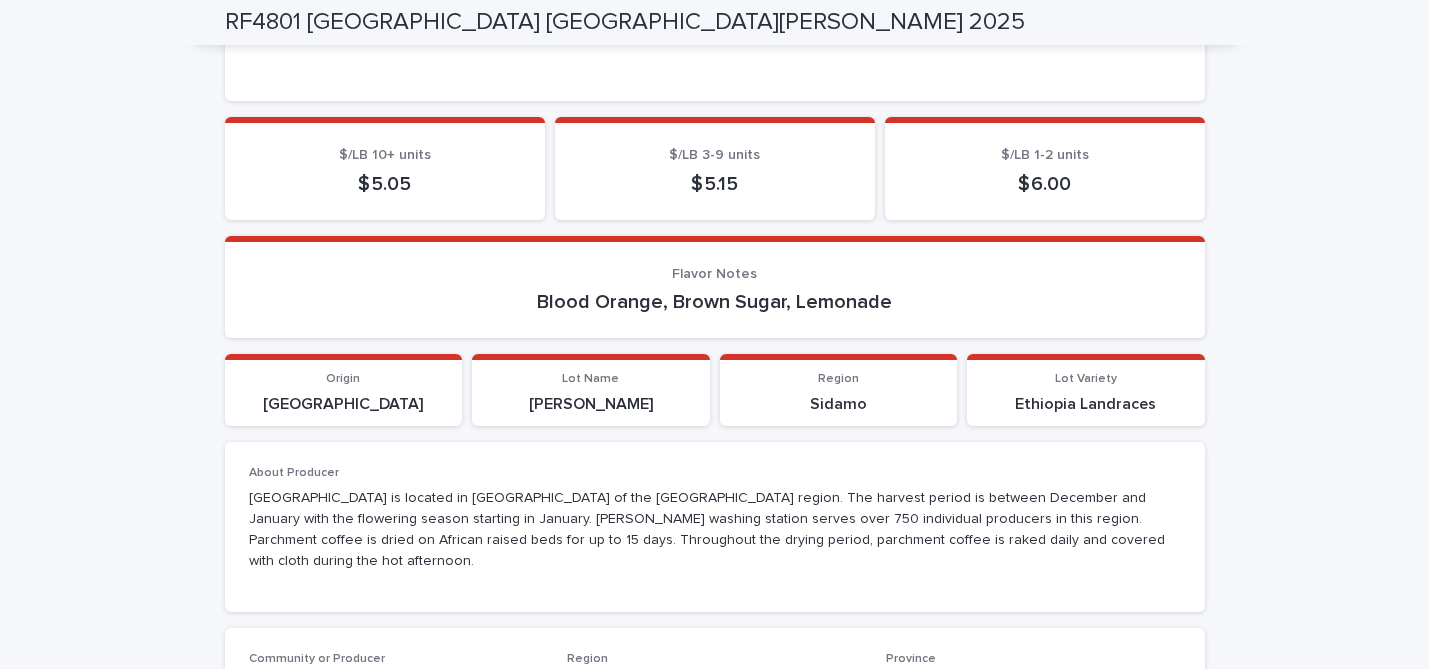 scroll, scrollTop: 964, scrollLeft: 0, axis: vertical 